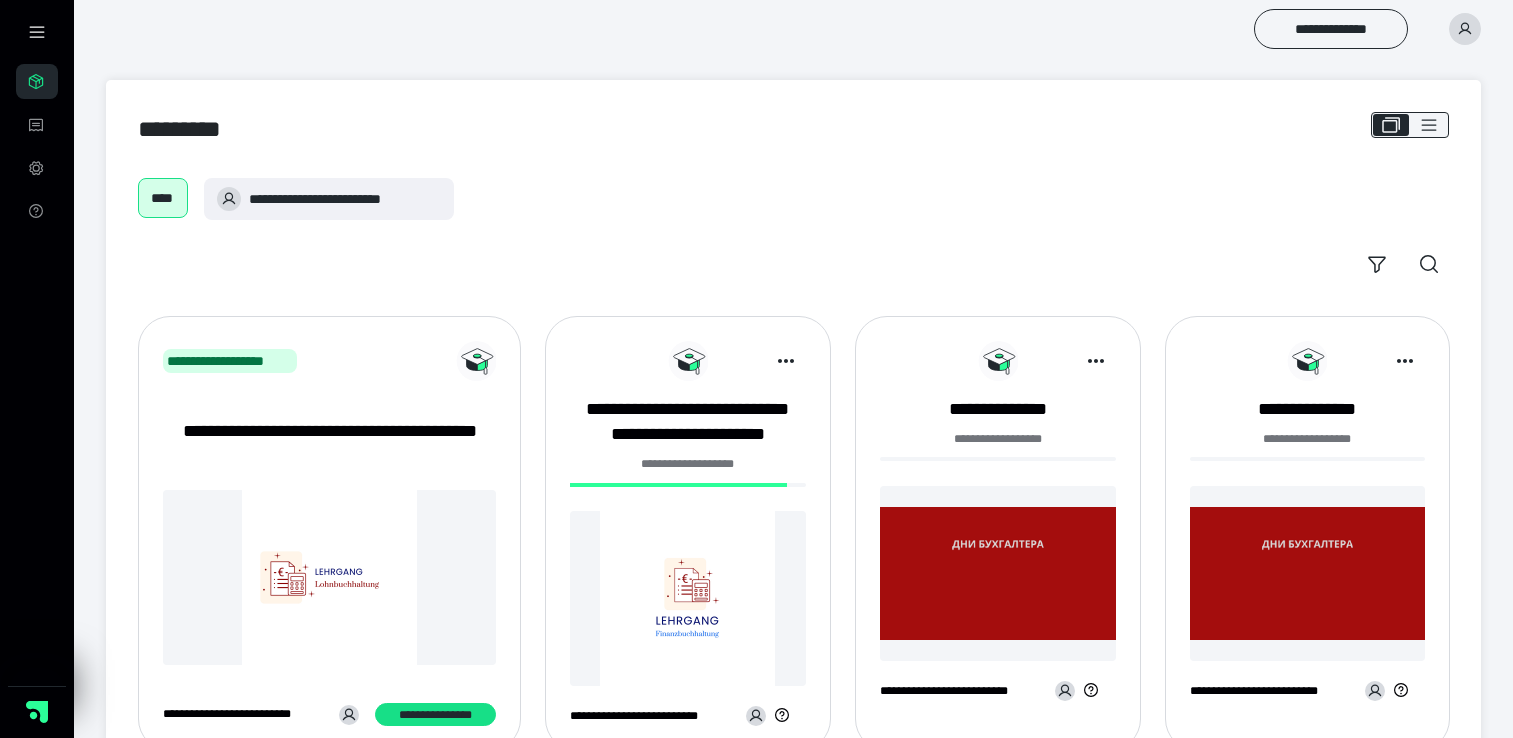 scroll, scrollTop: 0, scrollLeft: 0, axis: both 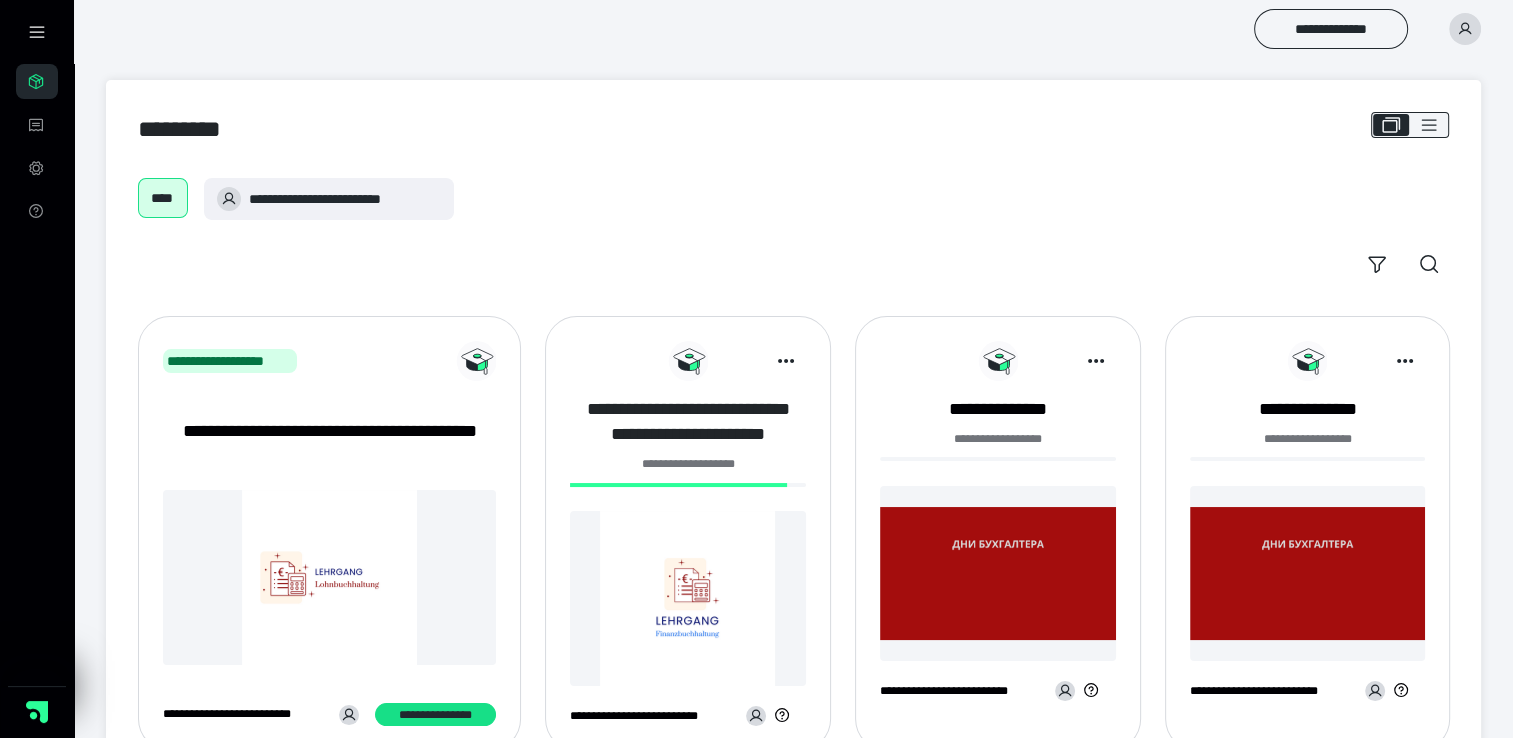 click on "**********" at bounding box center [688, 422] 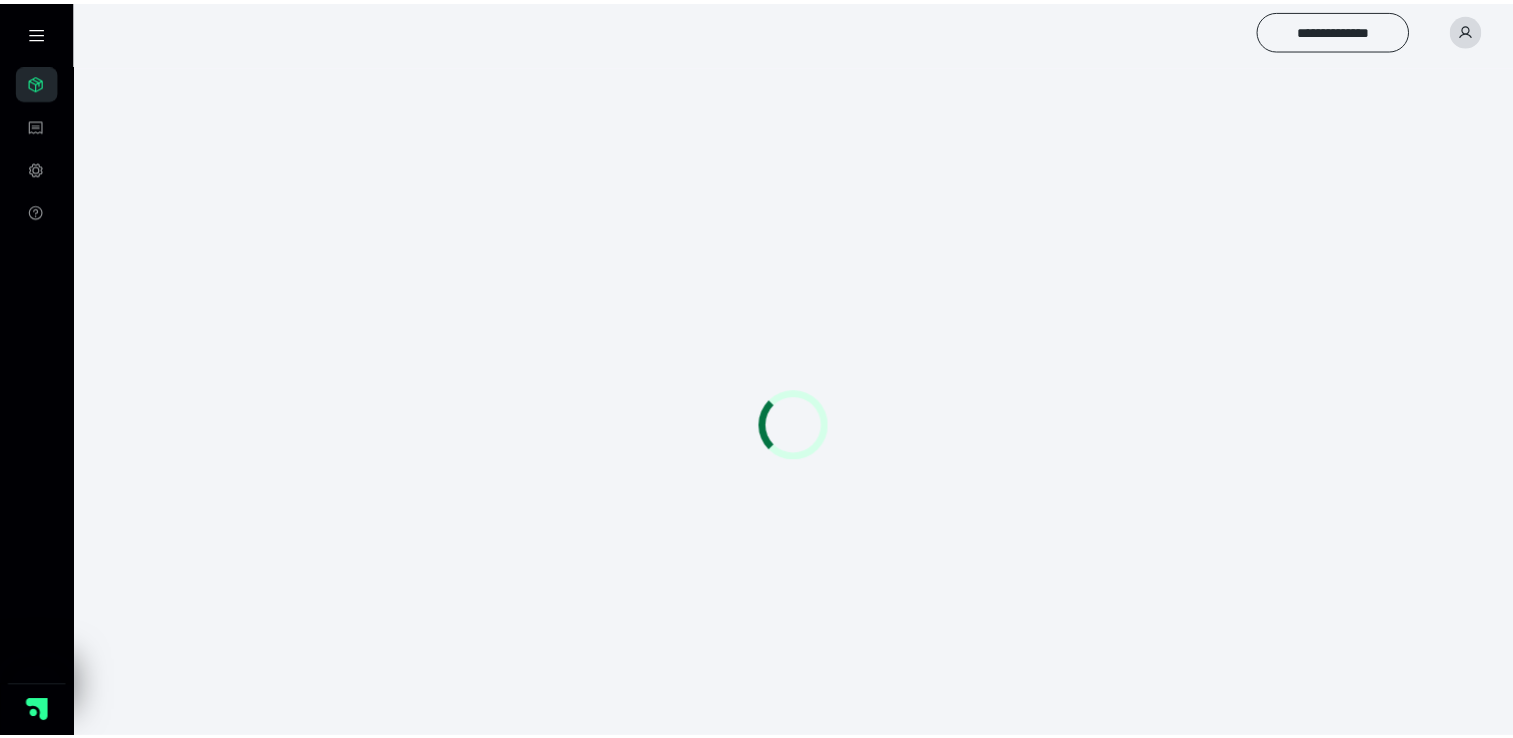 scroll, scrollTop: 0, scrollLeft: 0, axis: both 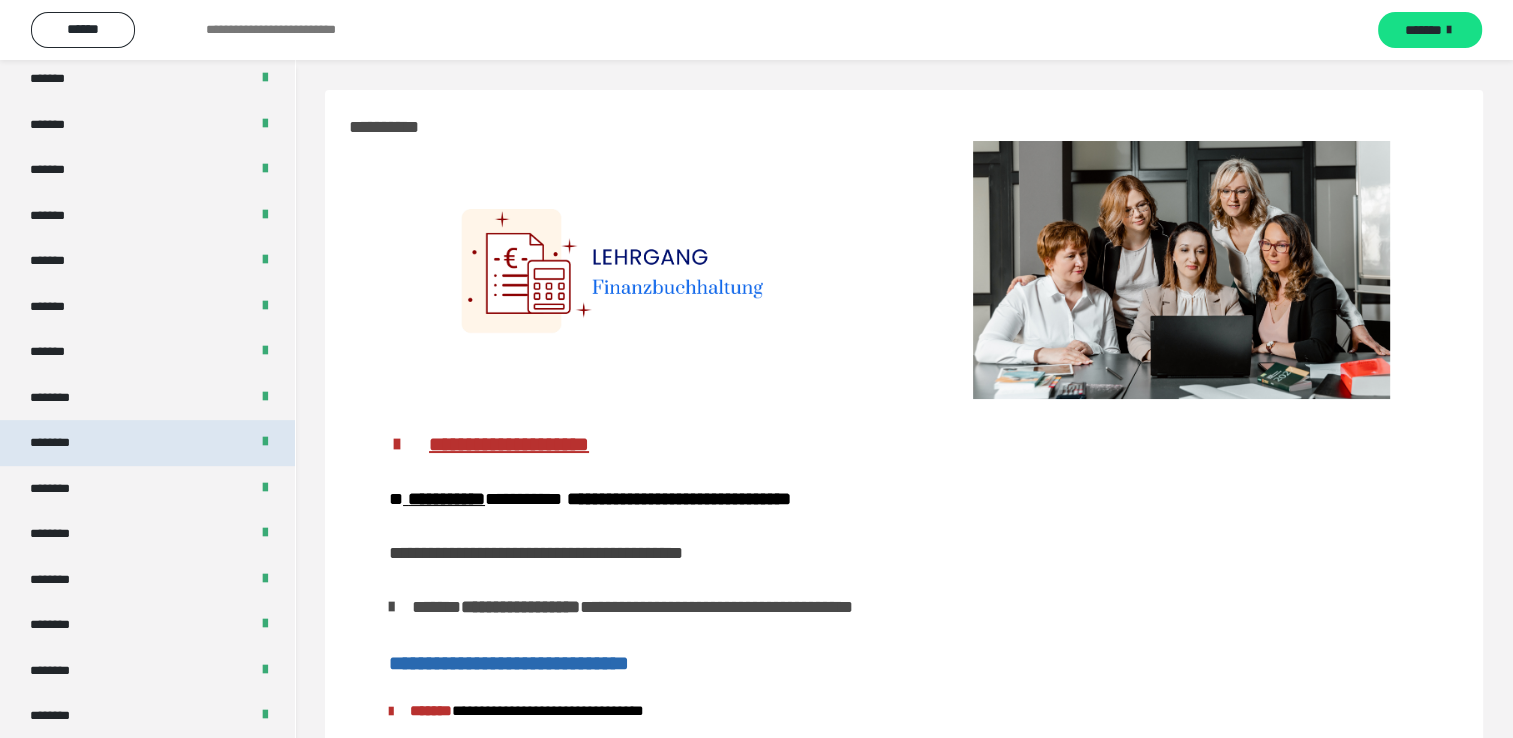 click on "********" at bounding box center (59, 443) 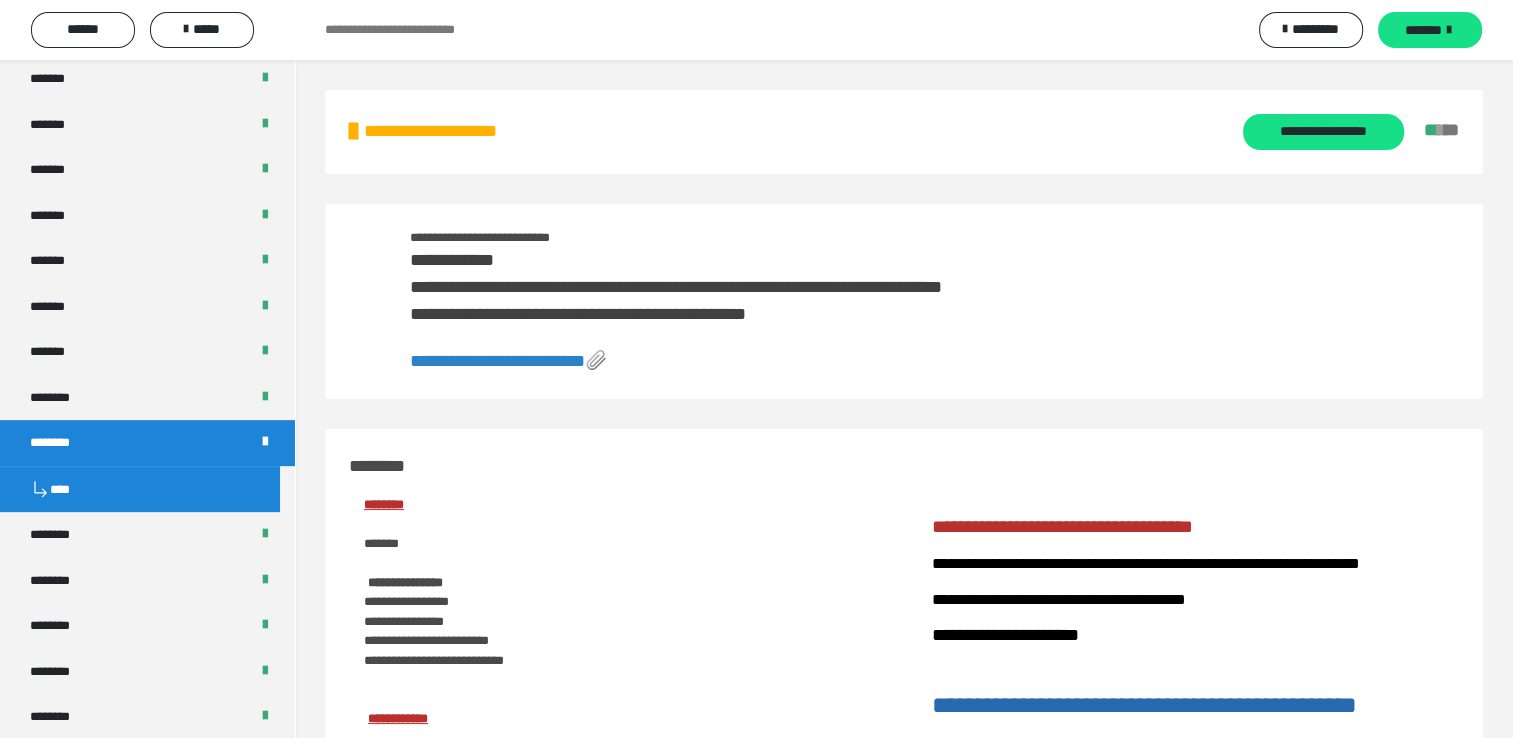 scroll, scrollTop: 4348, scrollLeft: 0, axis: vertical 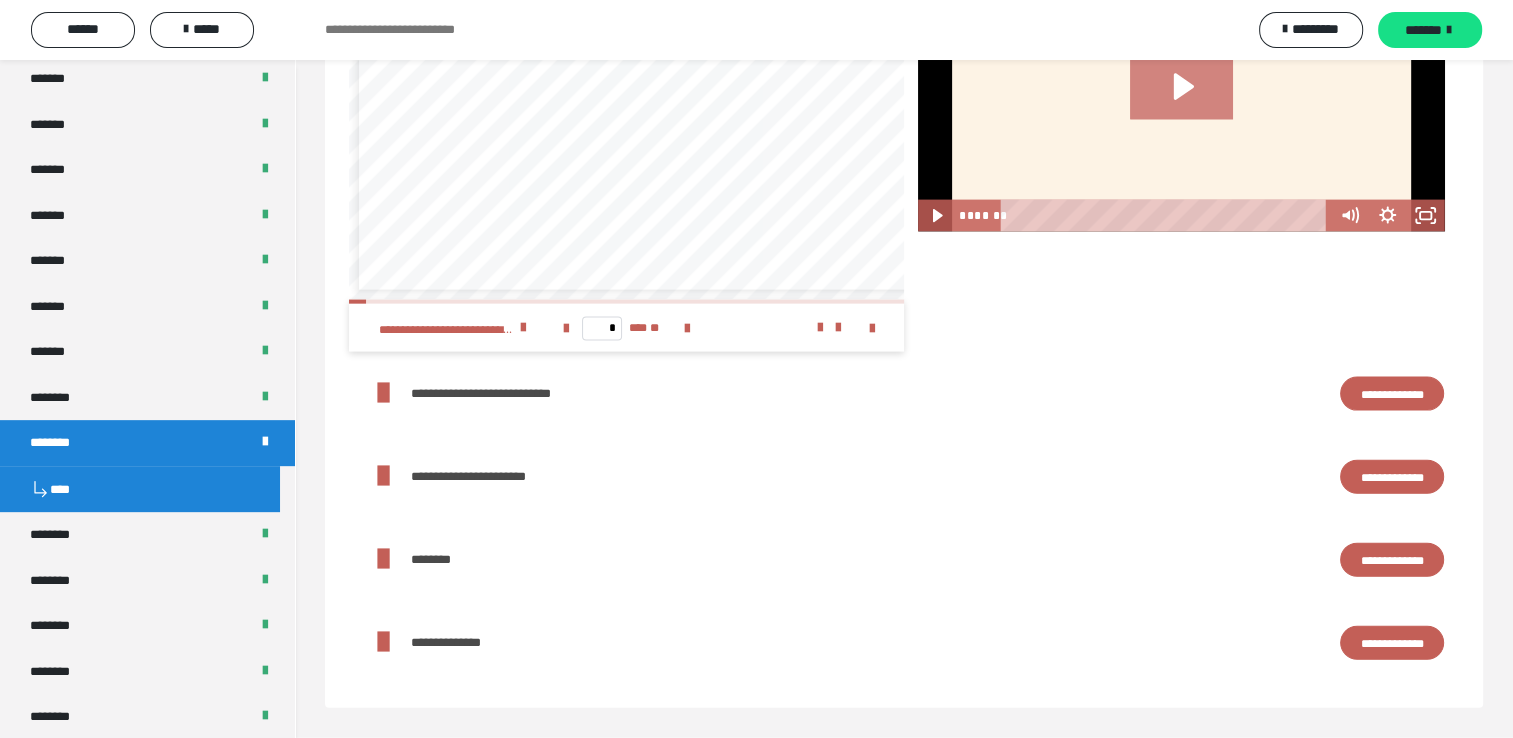 click 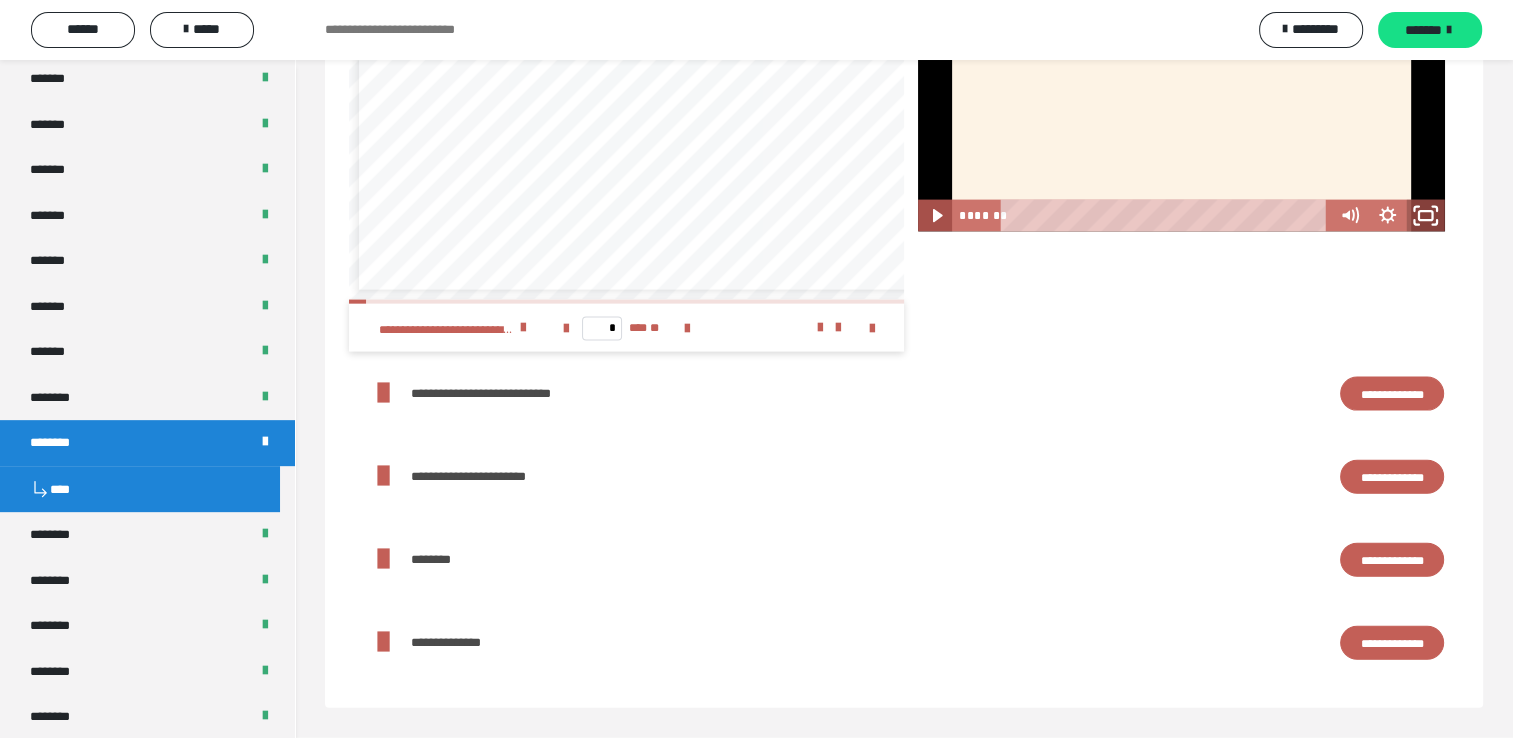 click 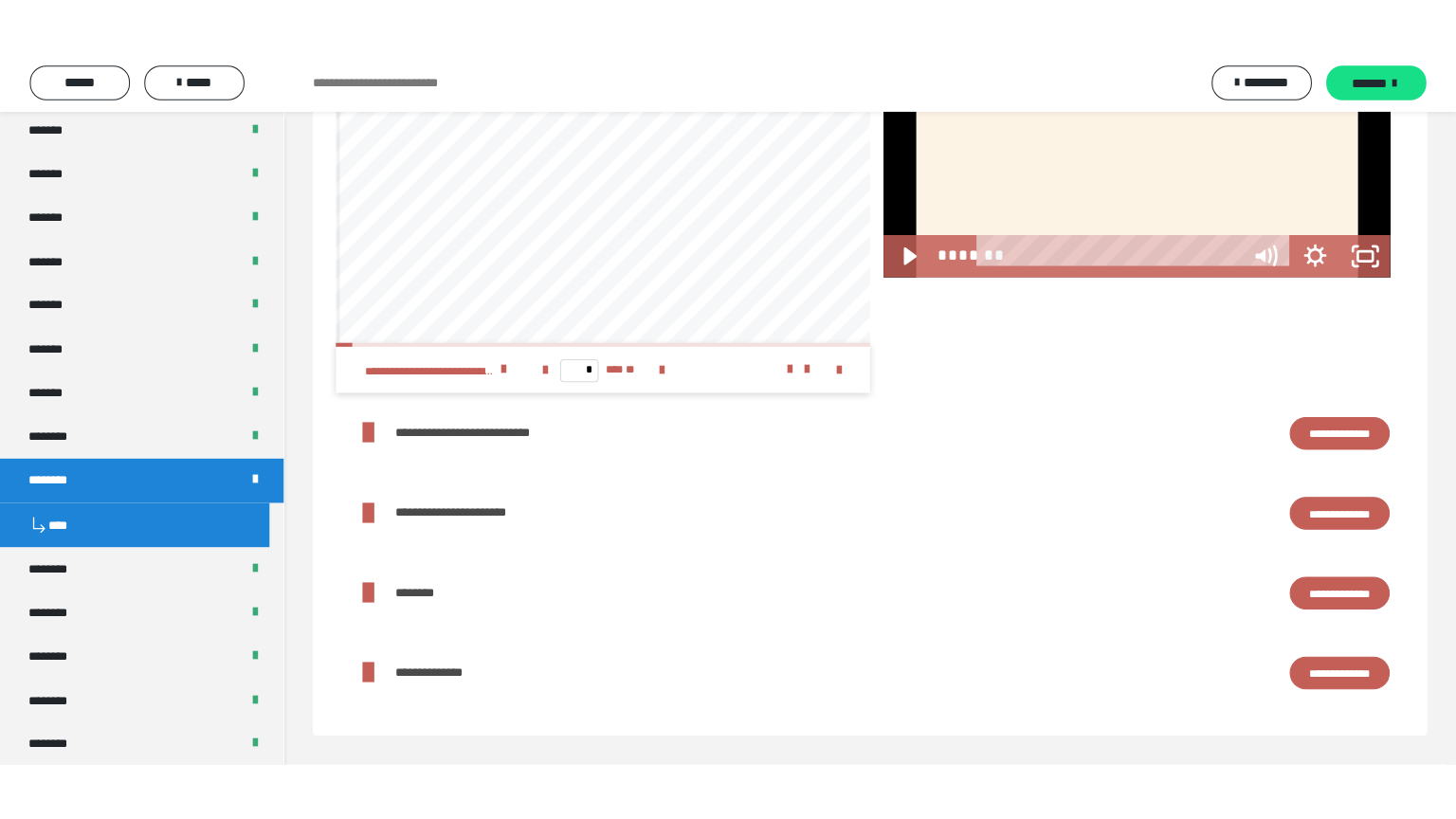 scroll, scrollTop: 4038, scrollLeft: 0, axis: vertical 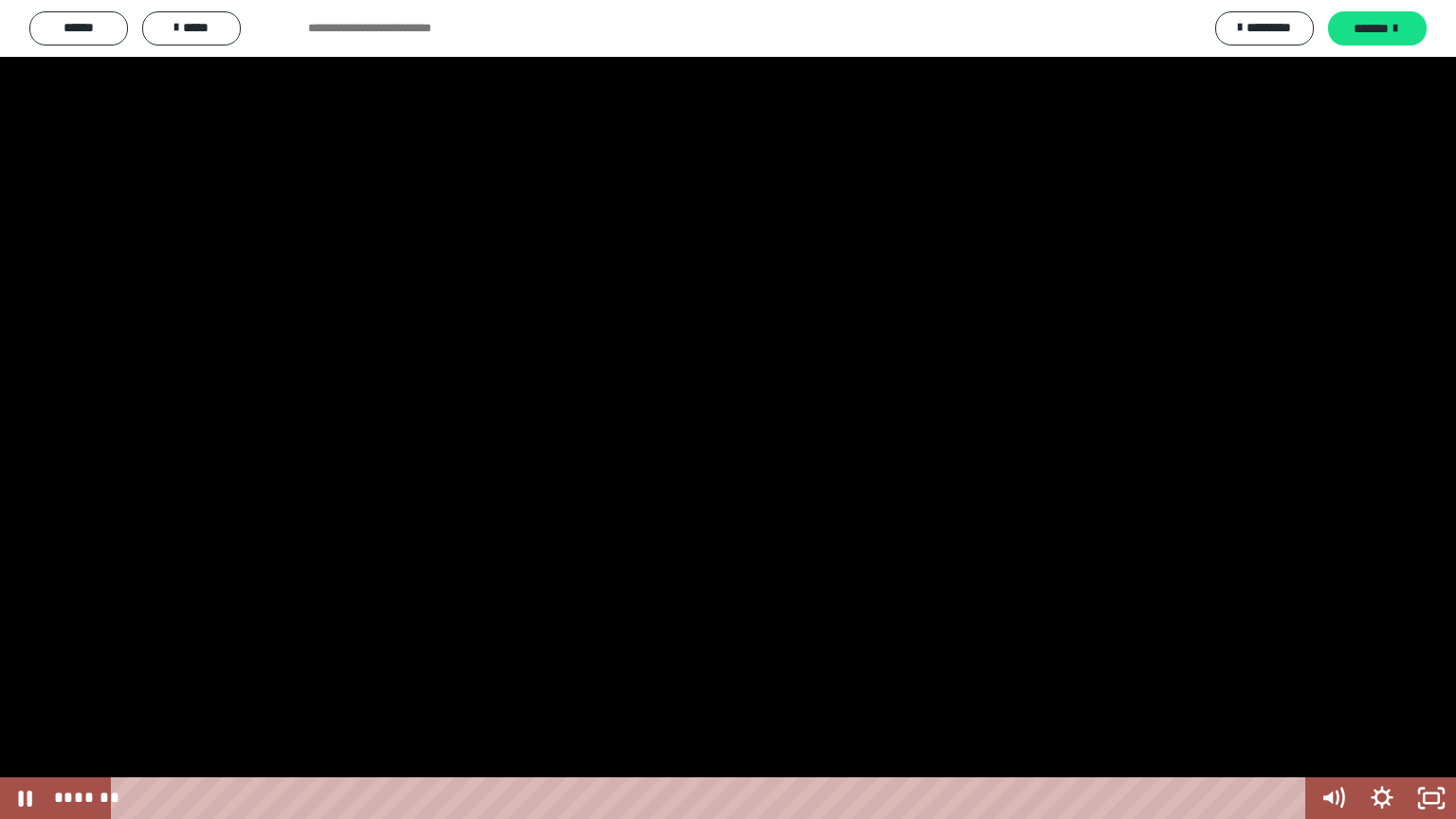 type 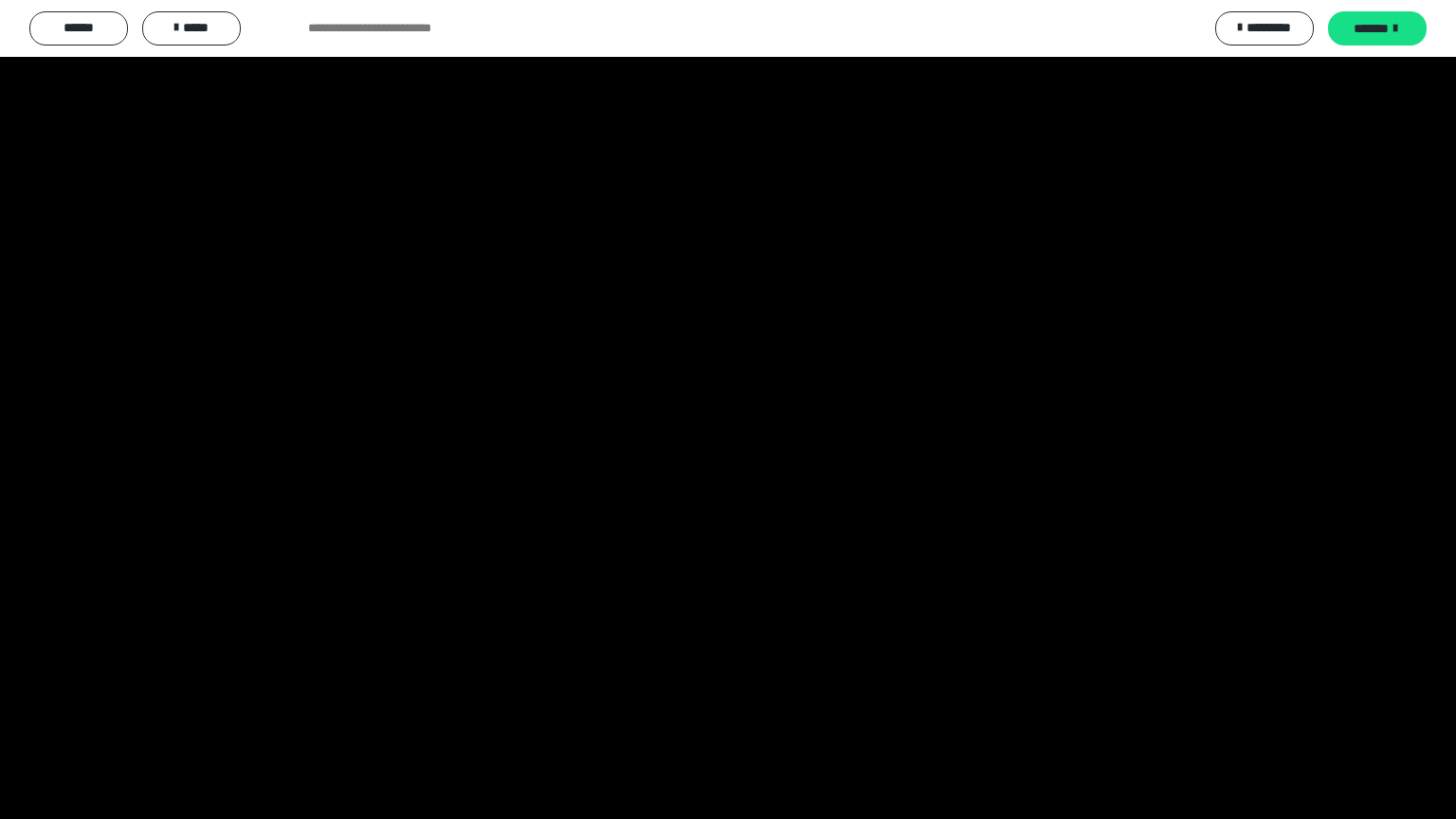 click at bounding box center [728, 410] 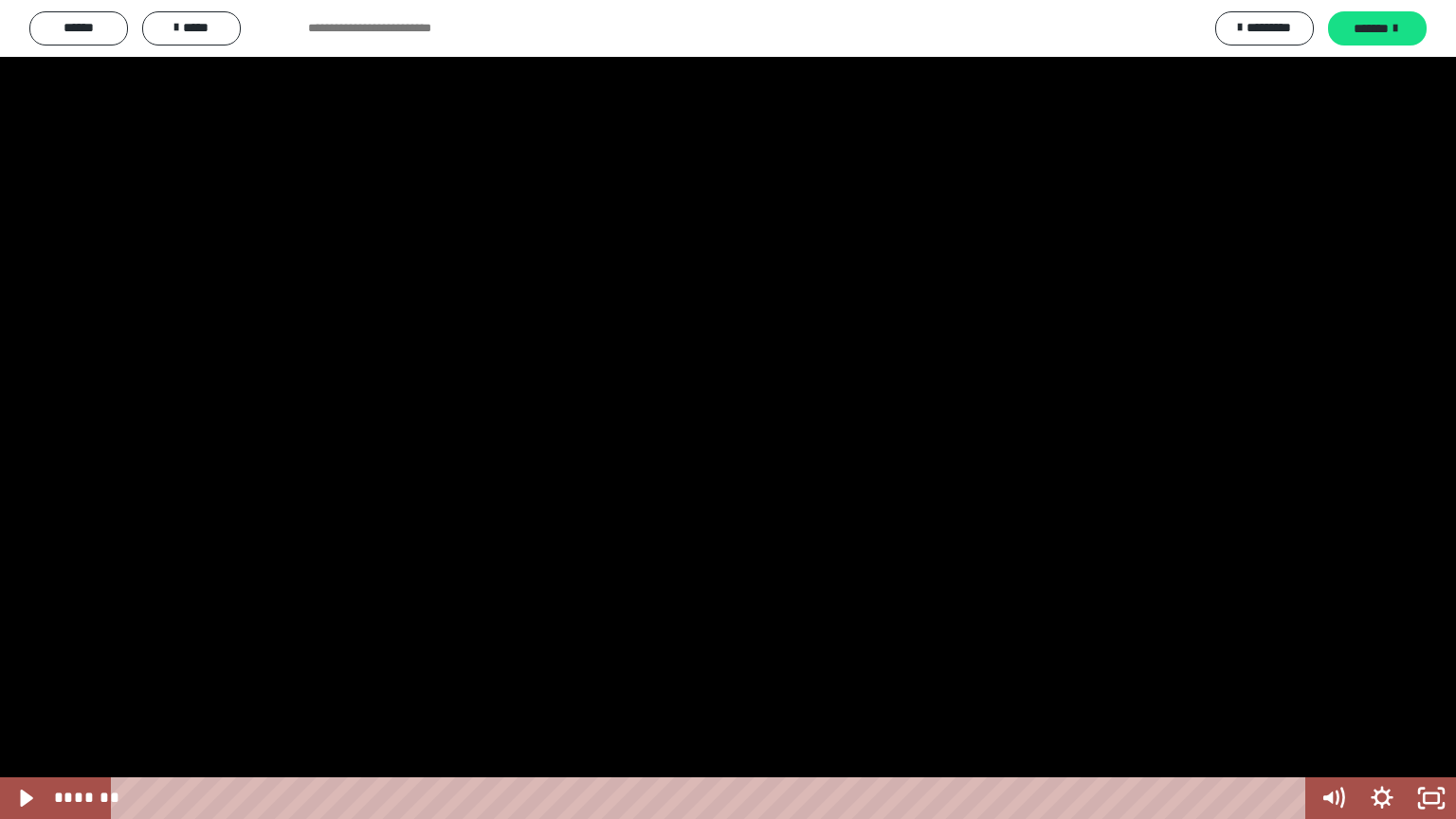 click at bounding box center (728, 410) 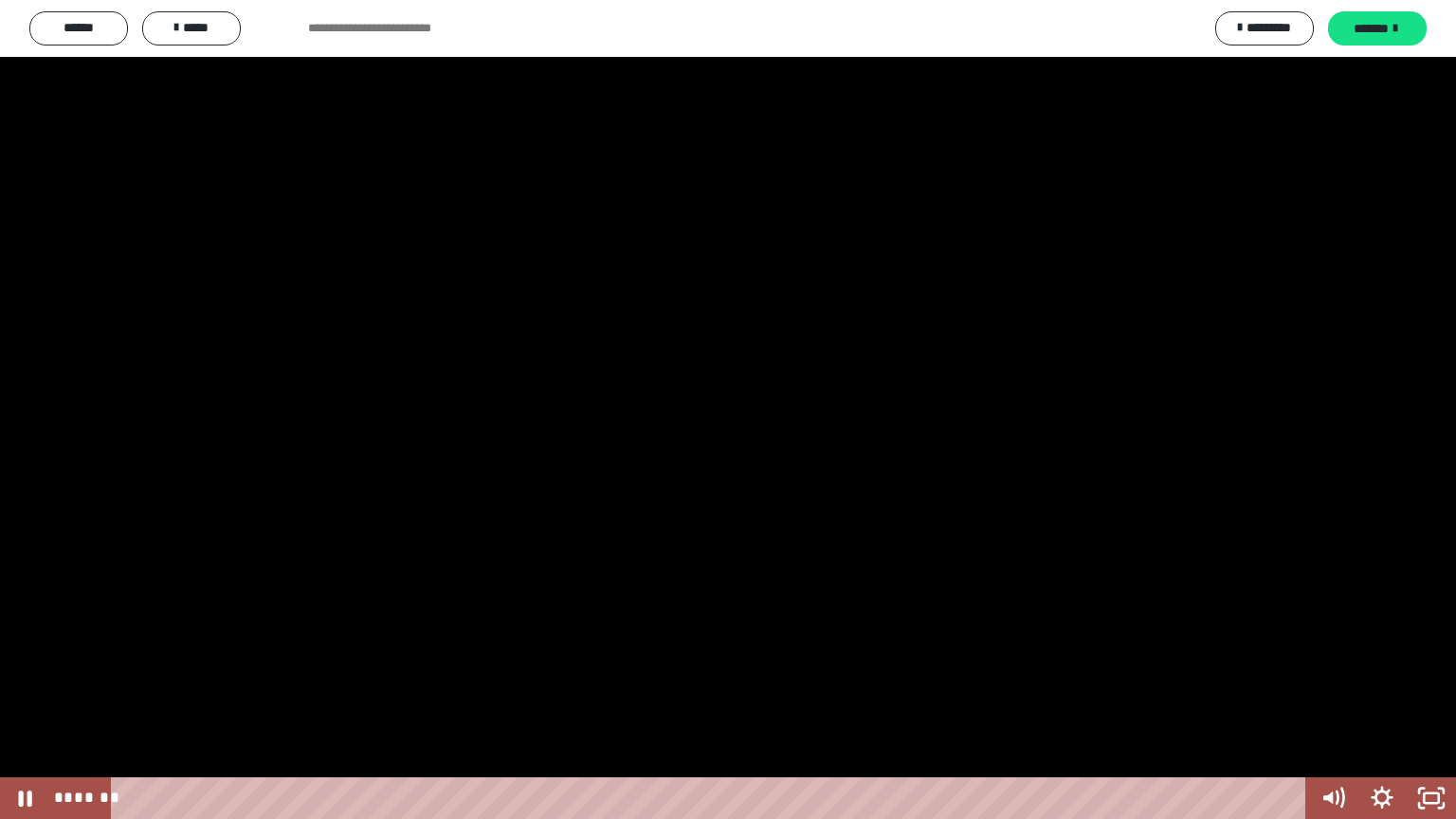 click at bounding box center [728, 410] 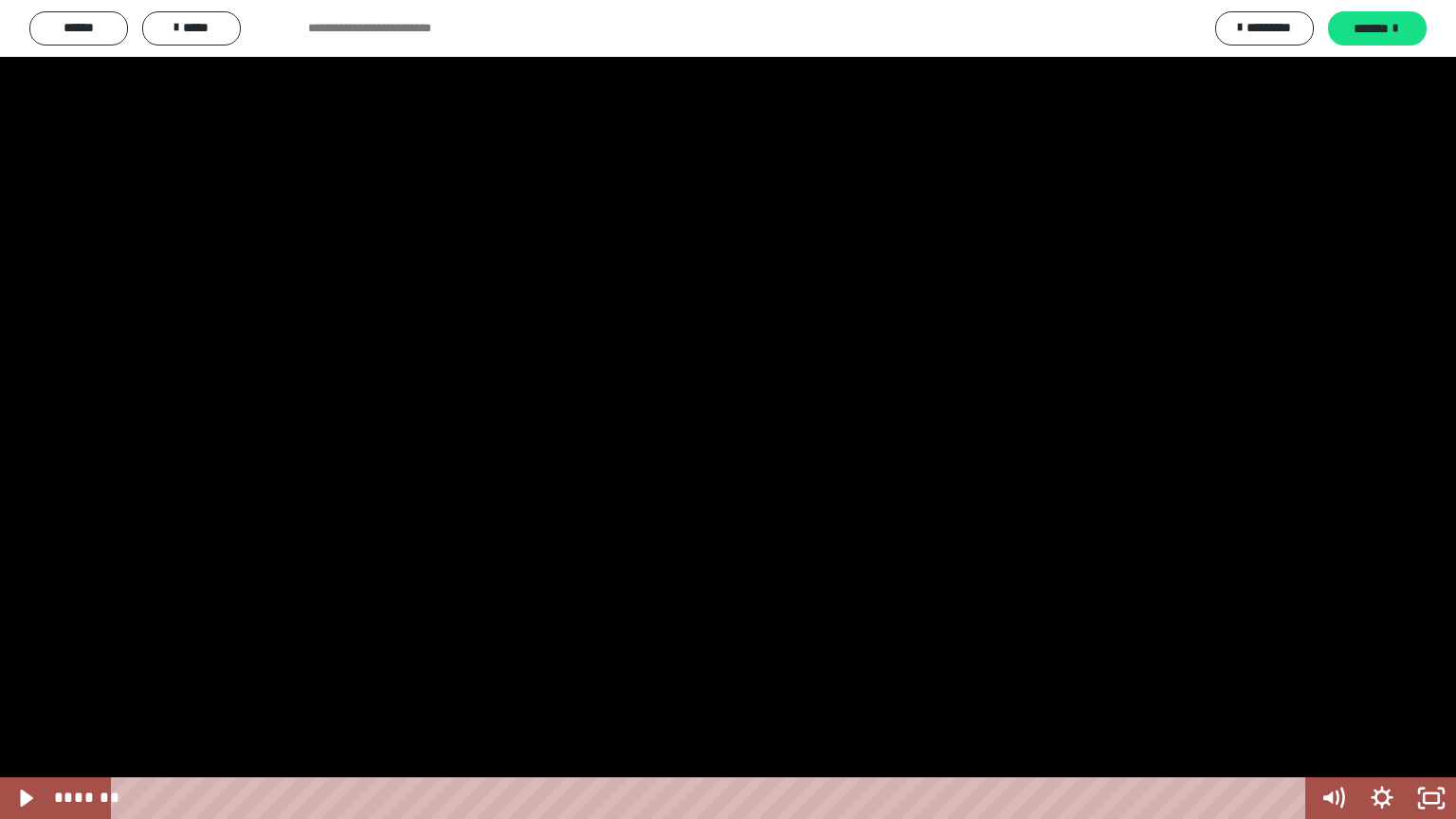 click at bounding box center [728, 410] 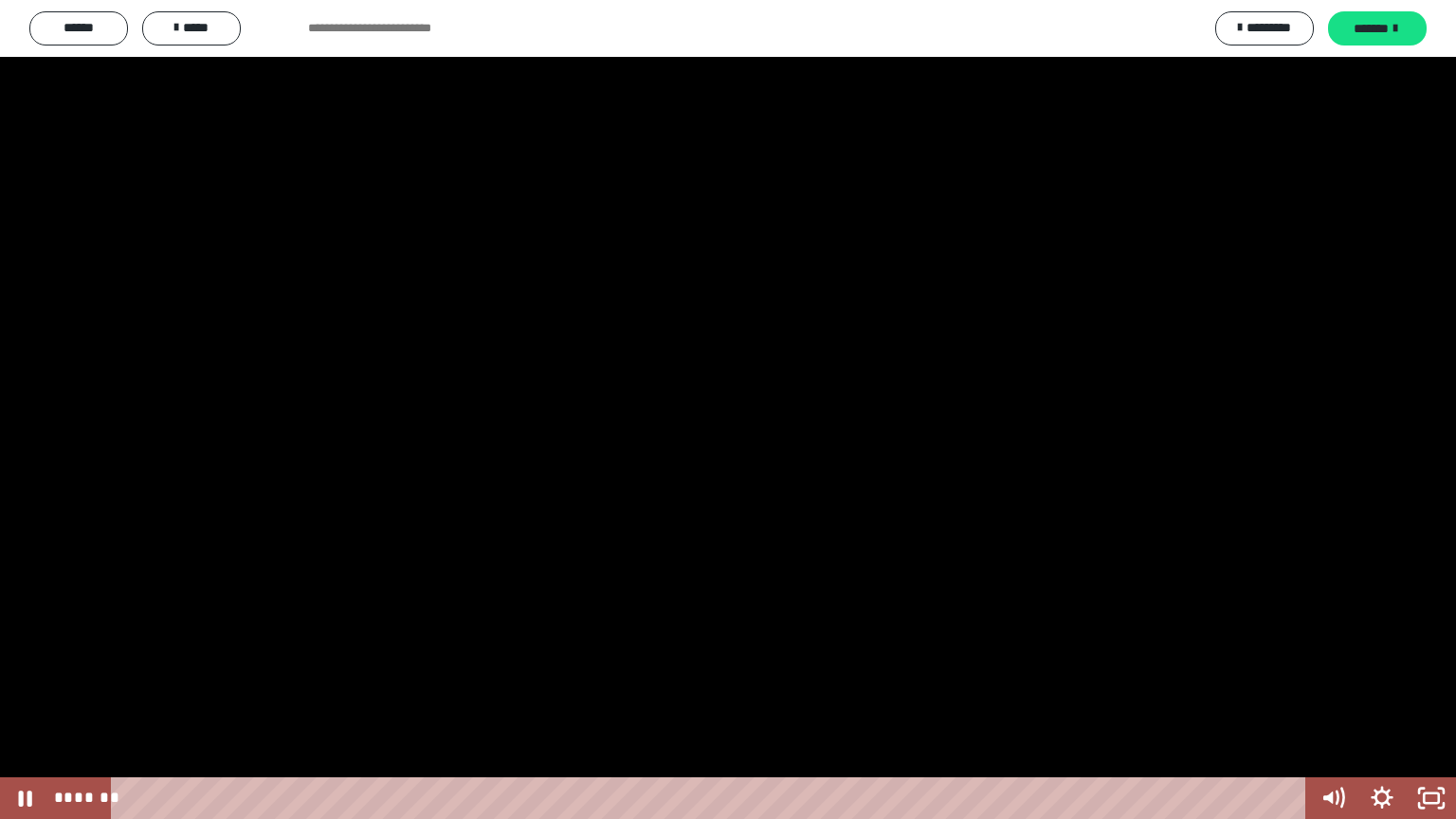 click at bounding box center [728, 410] 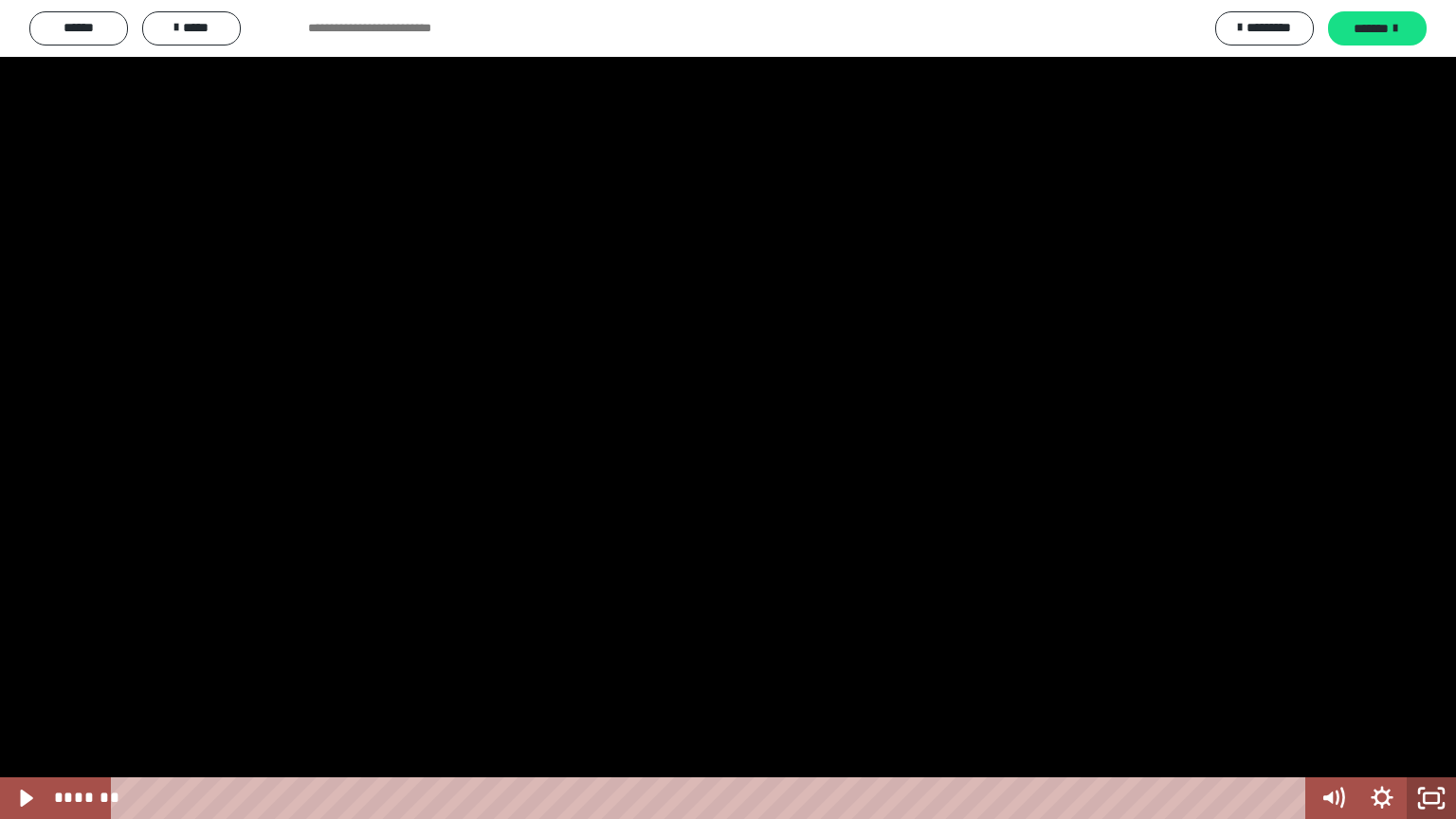 click 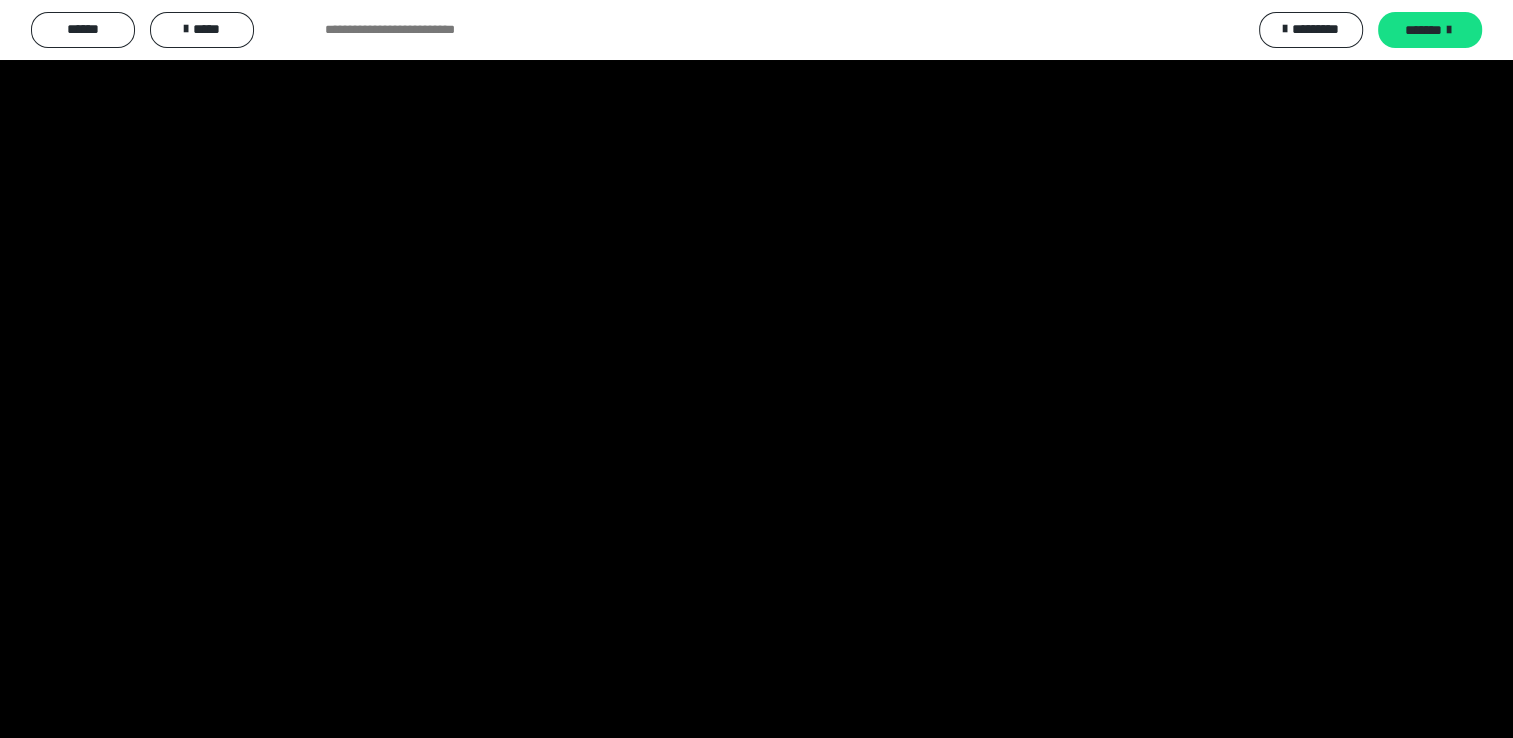 scroll, scrollTop: 4348, scrollLeft: 0, axis: vertical 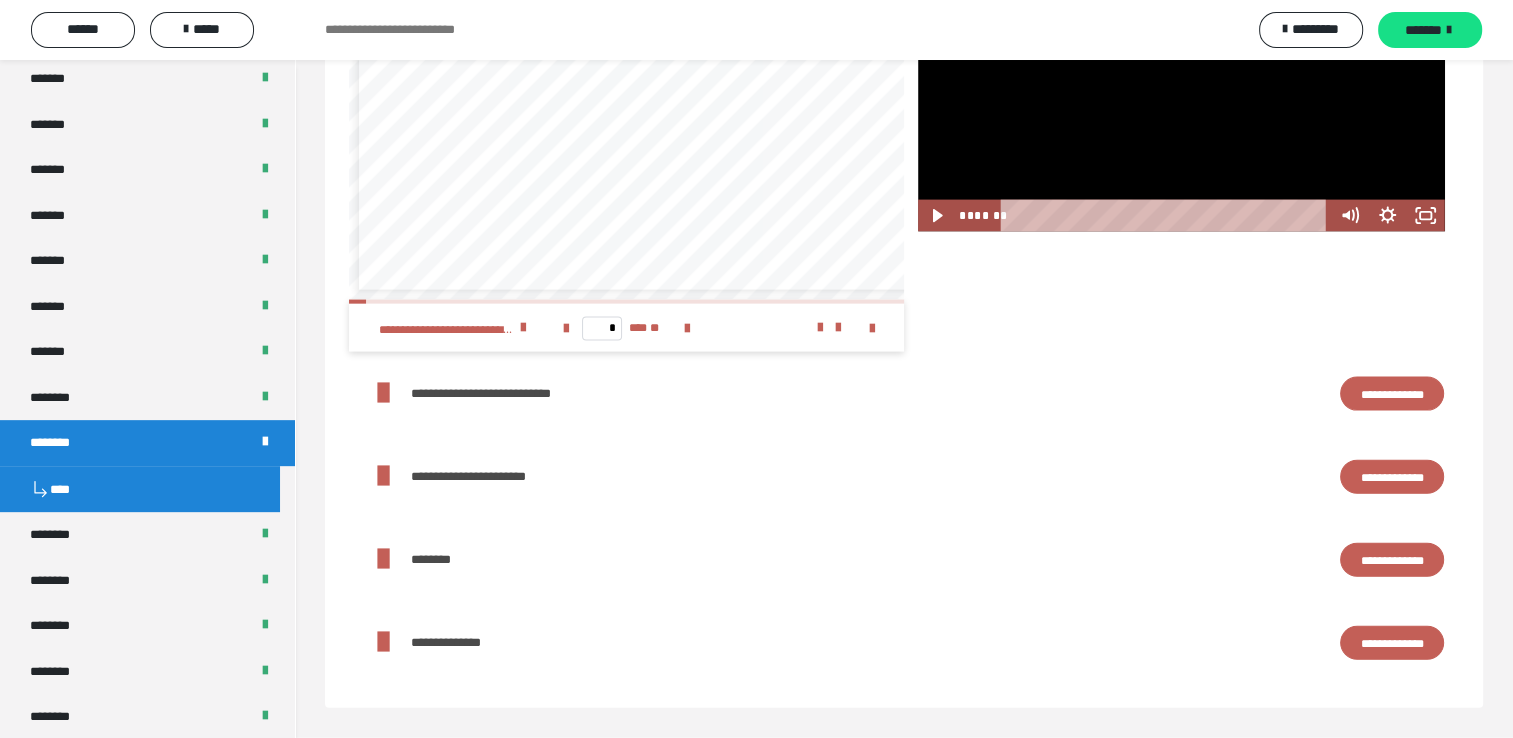 click on "**********" at bounding box center [454, 642] 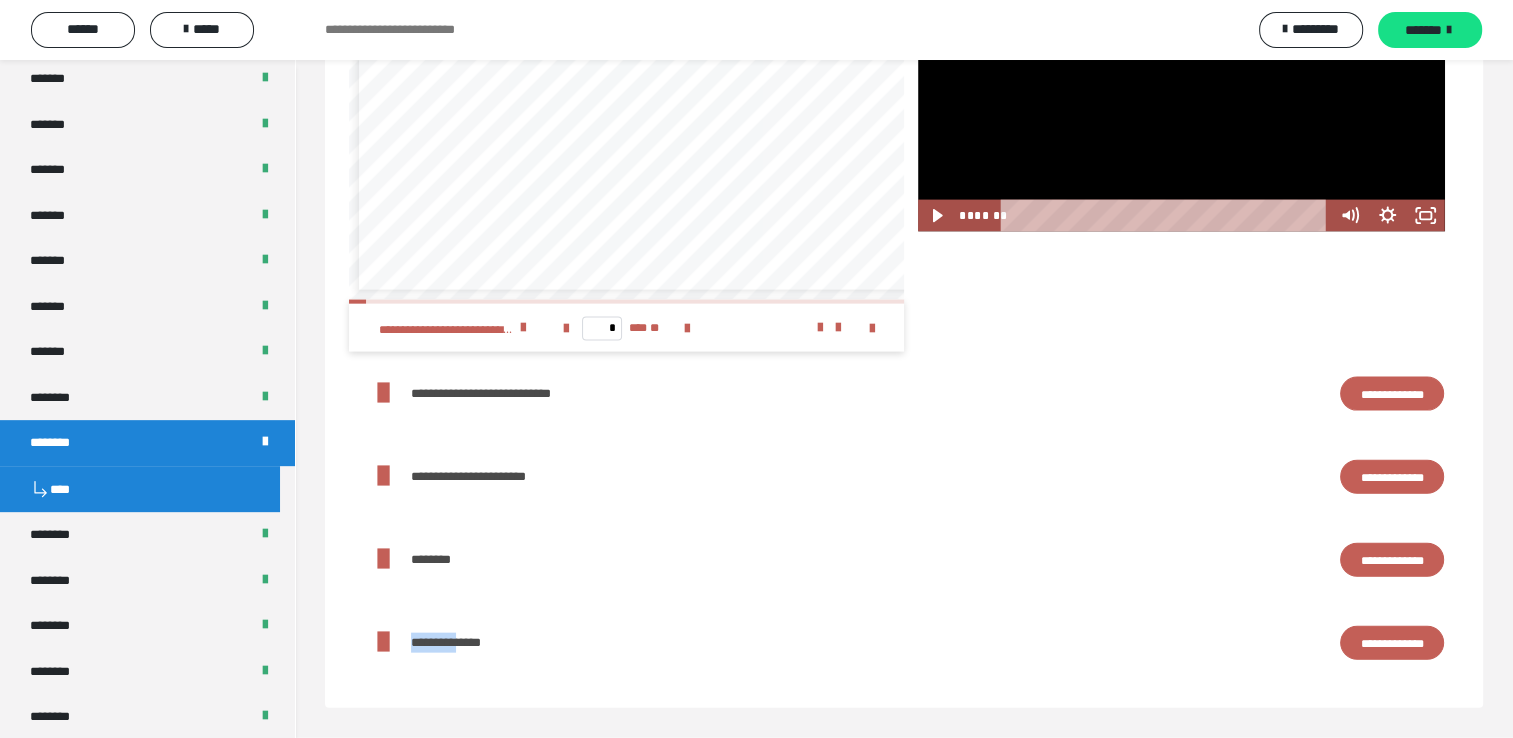 click on "**********" at bounding box center [454, 642] 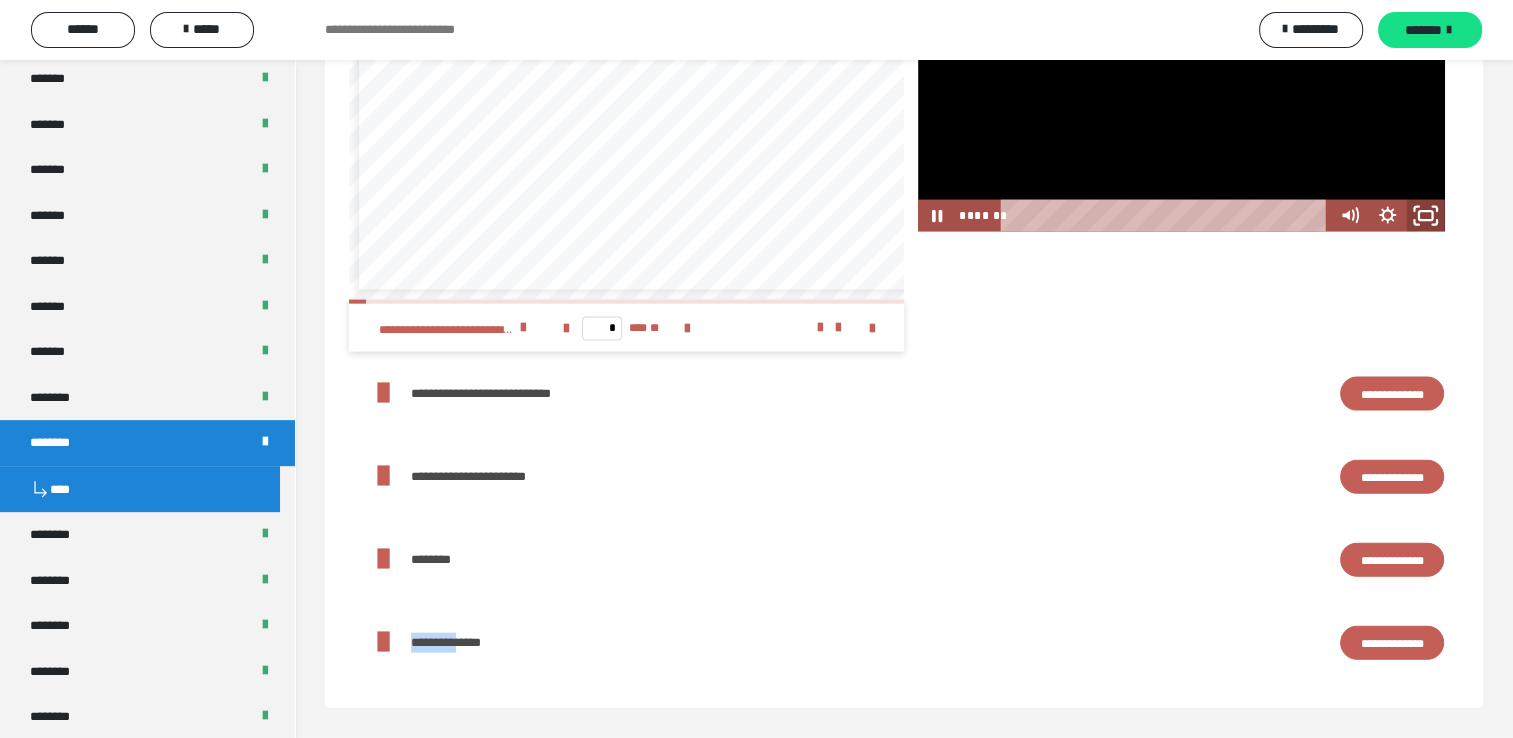 click 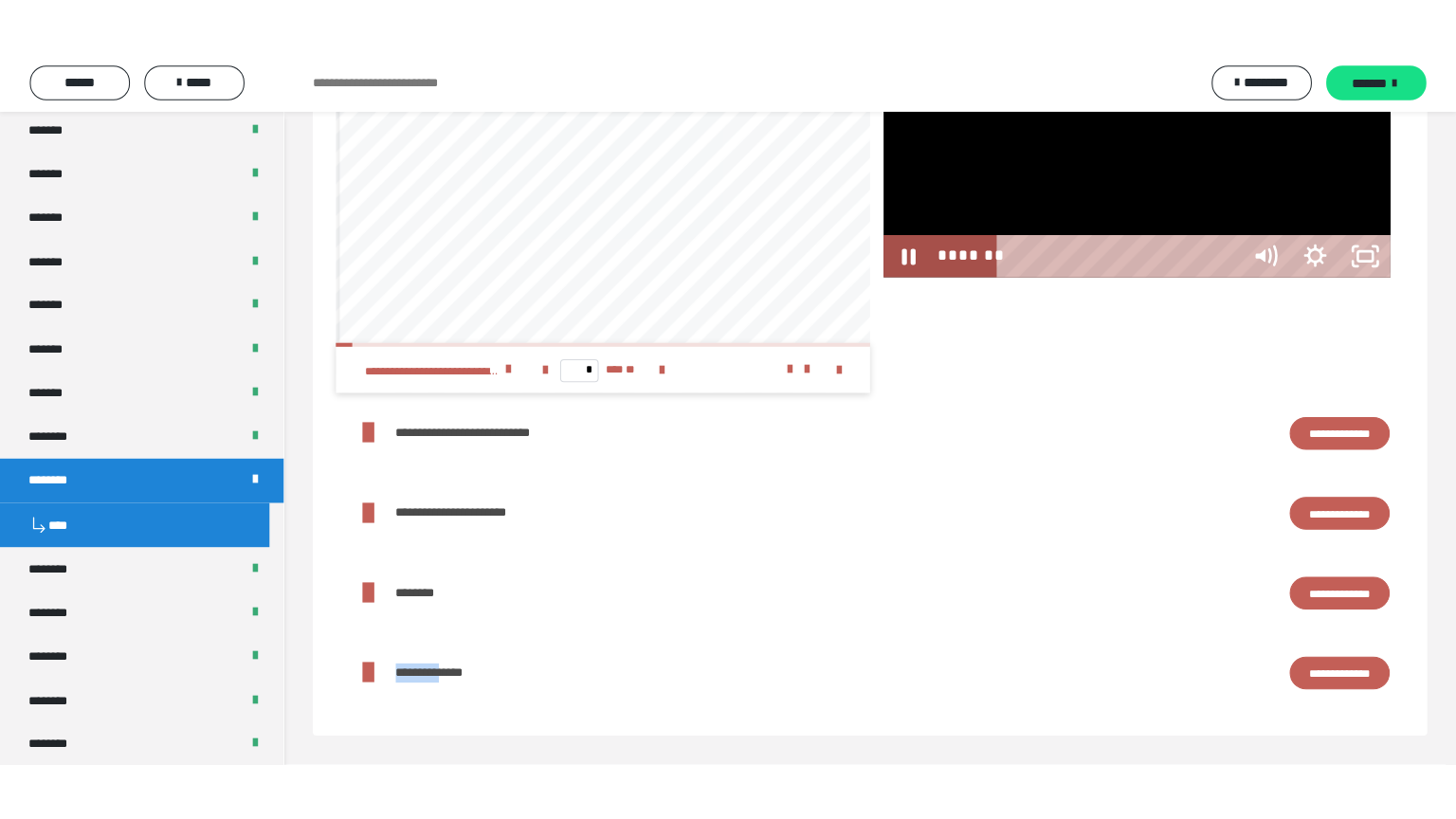 scroll, scrollTop: 4038, scrollLeft: 0, axis: vertical 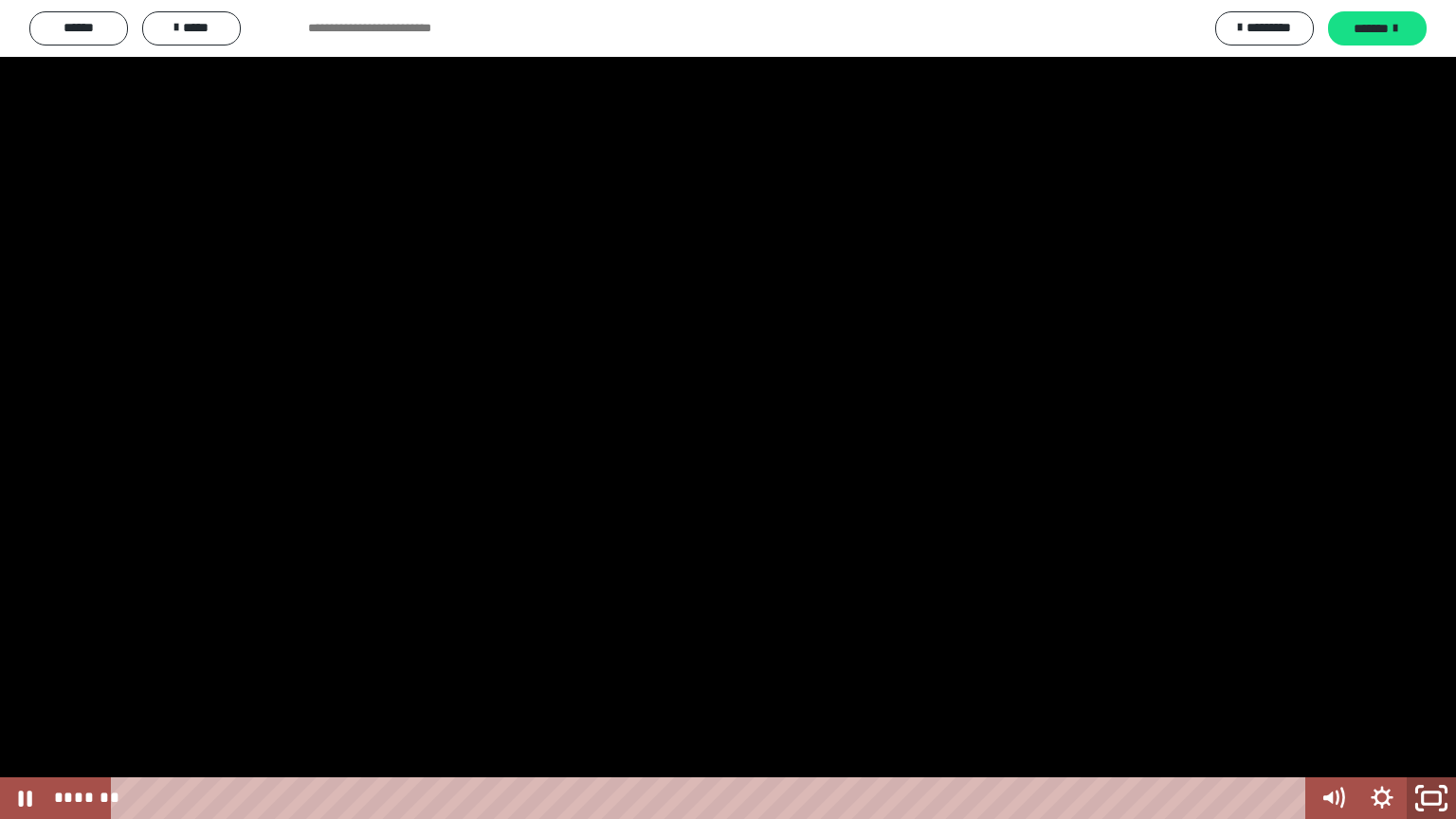 click 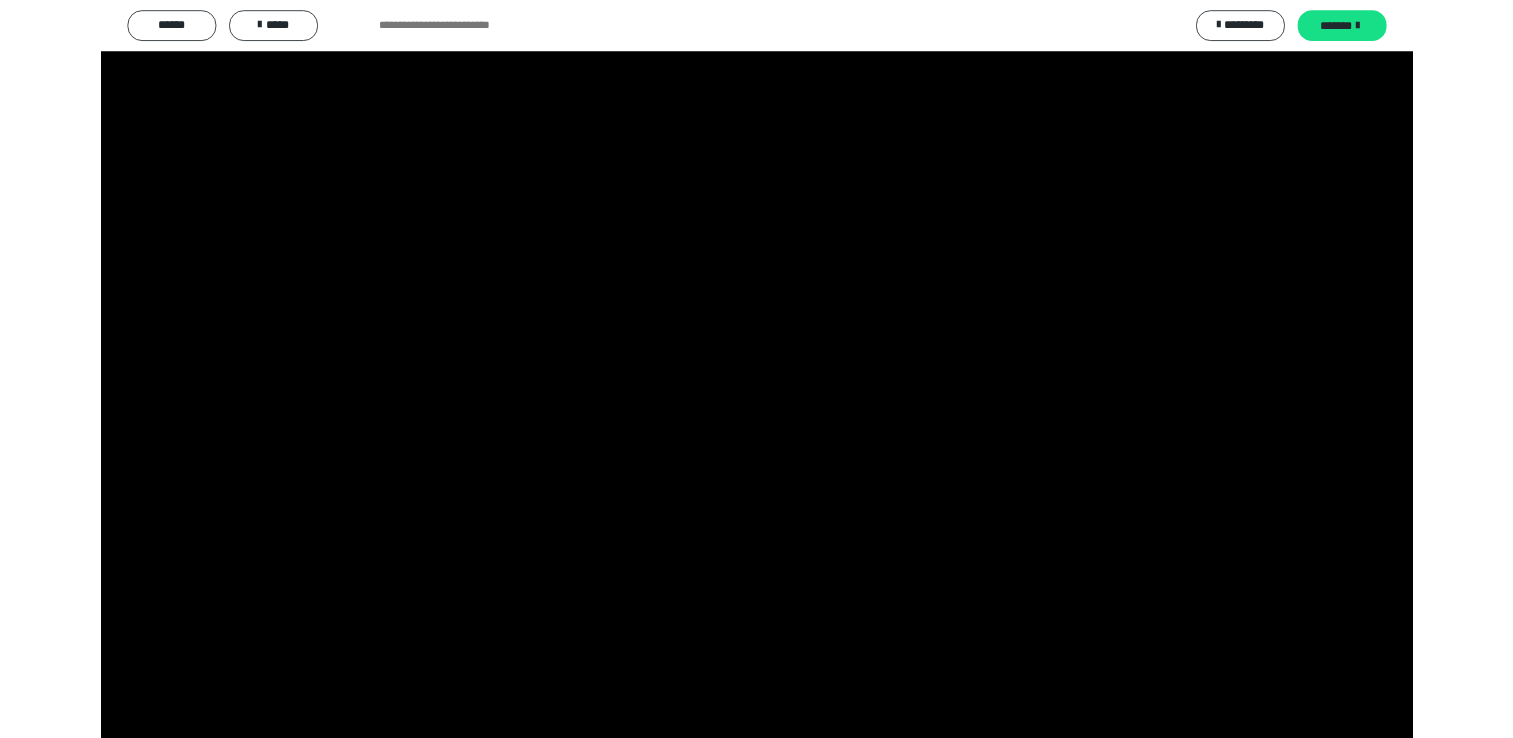 scroll, scrollTop: 4226, scrollLeft: 0, axis: vertical 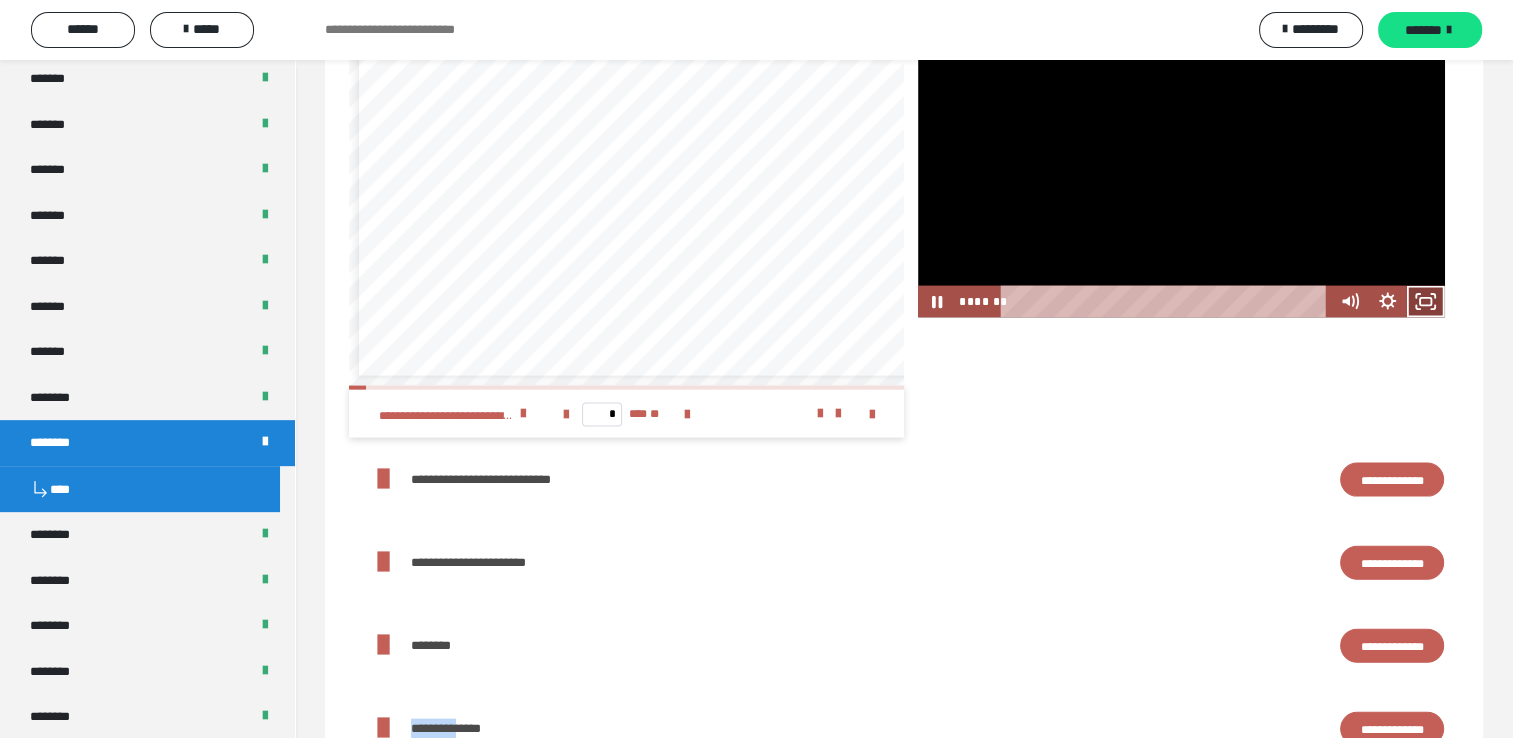 click 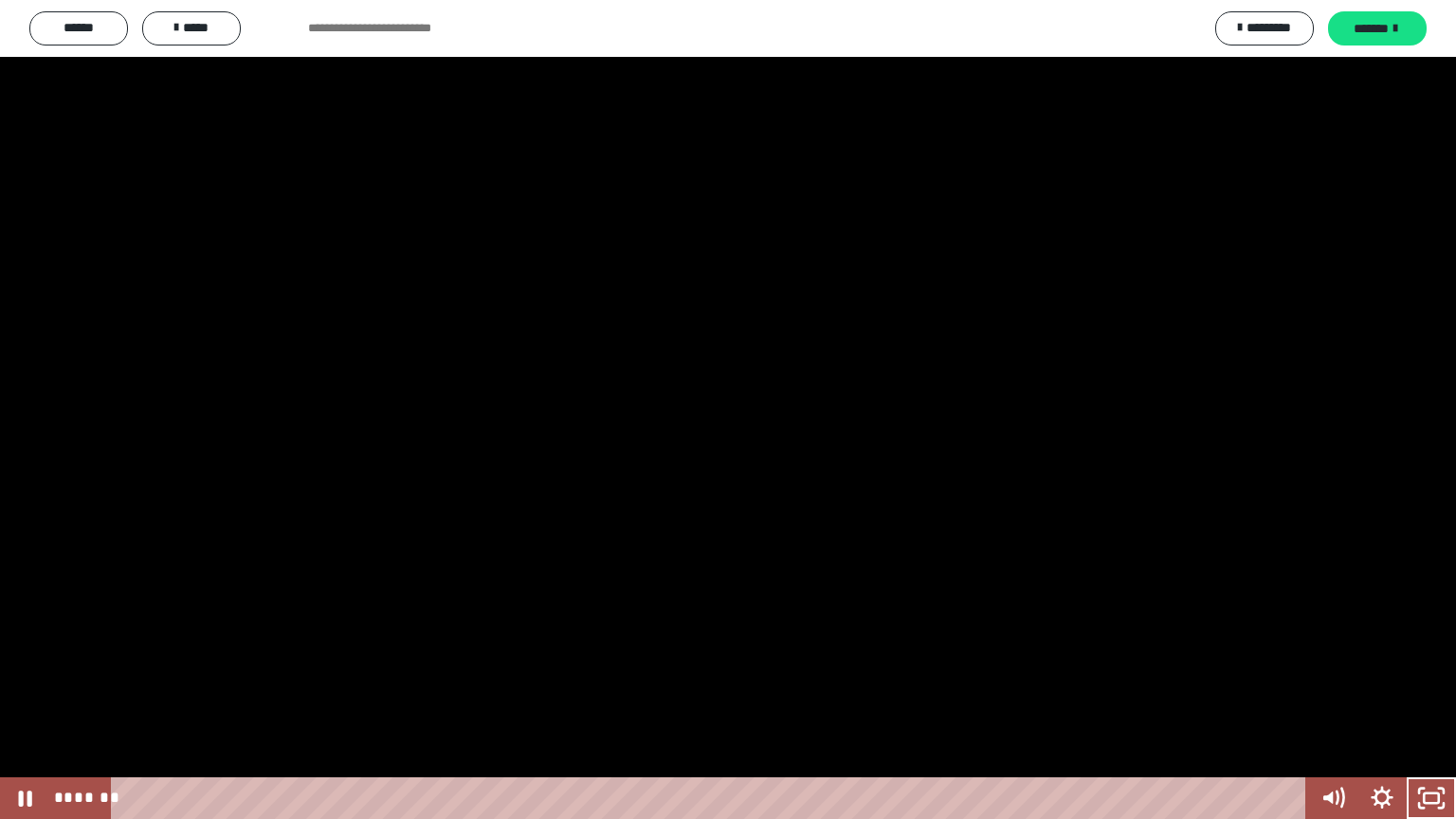 click at bounding box center (728, 410) 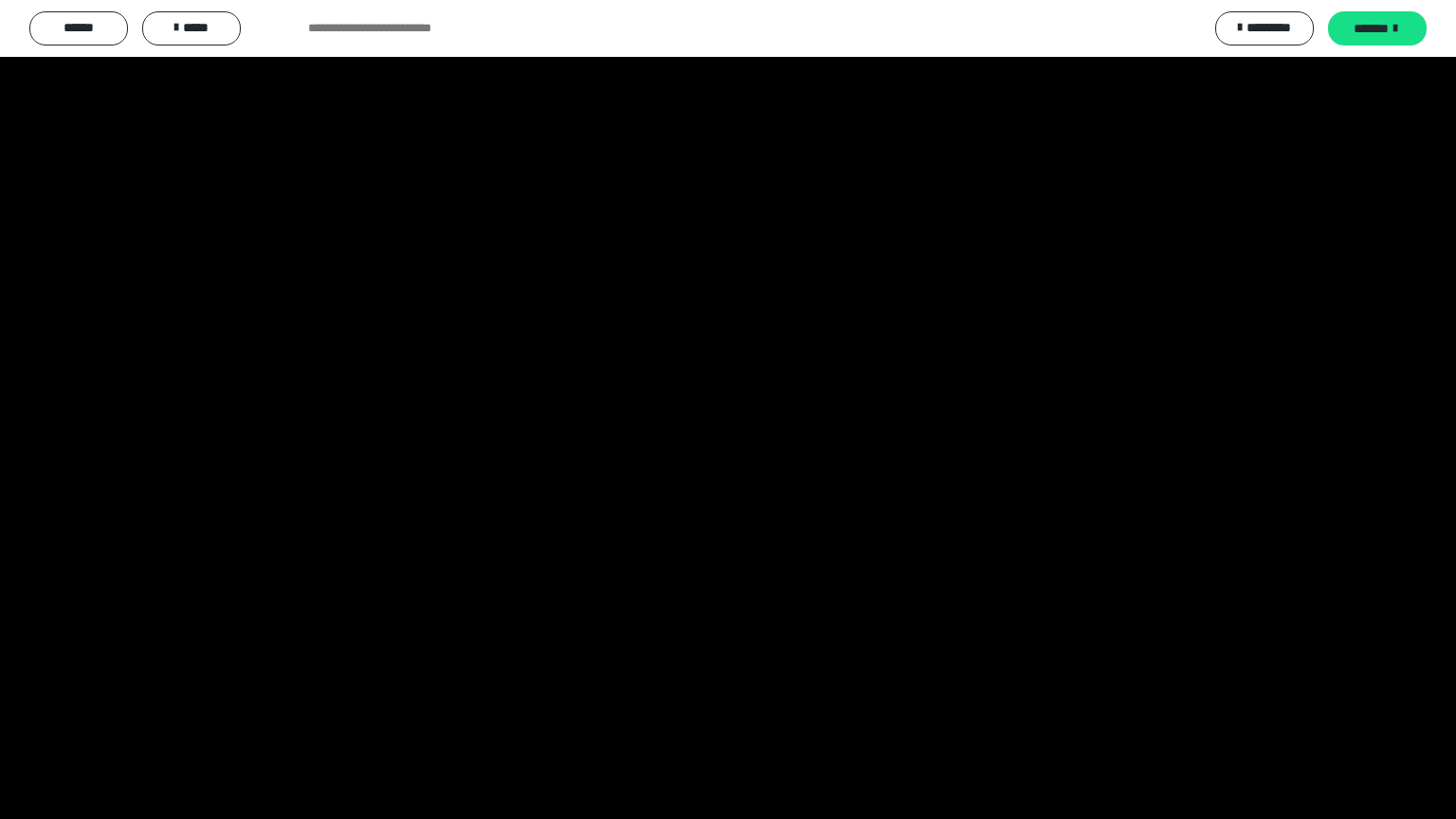 click at bounding box center [728, 410] 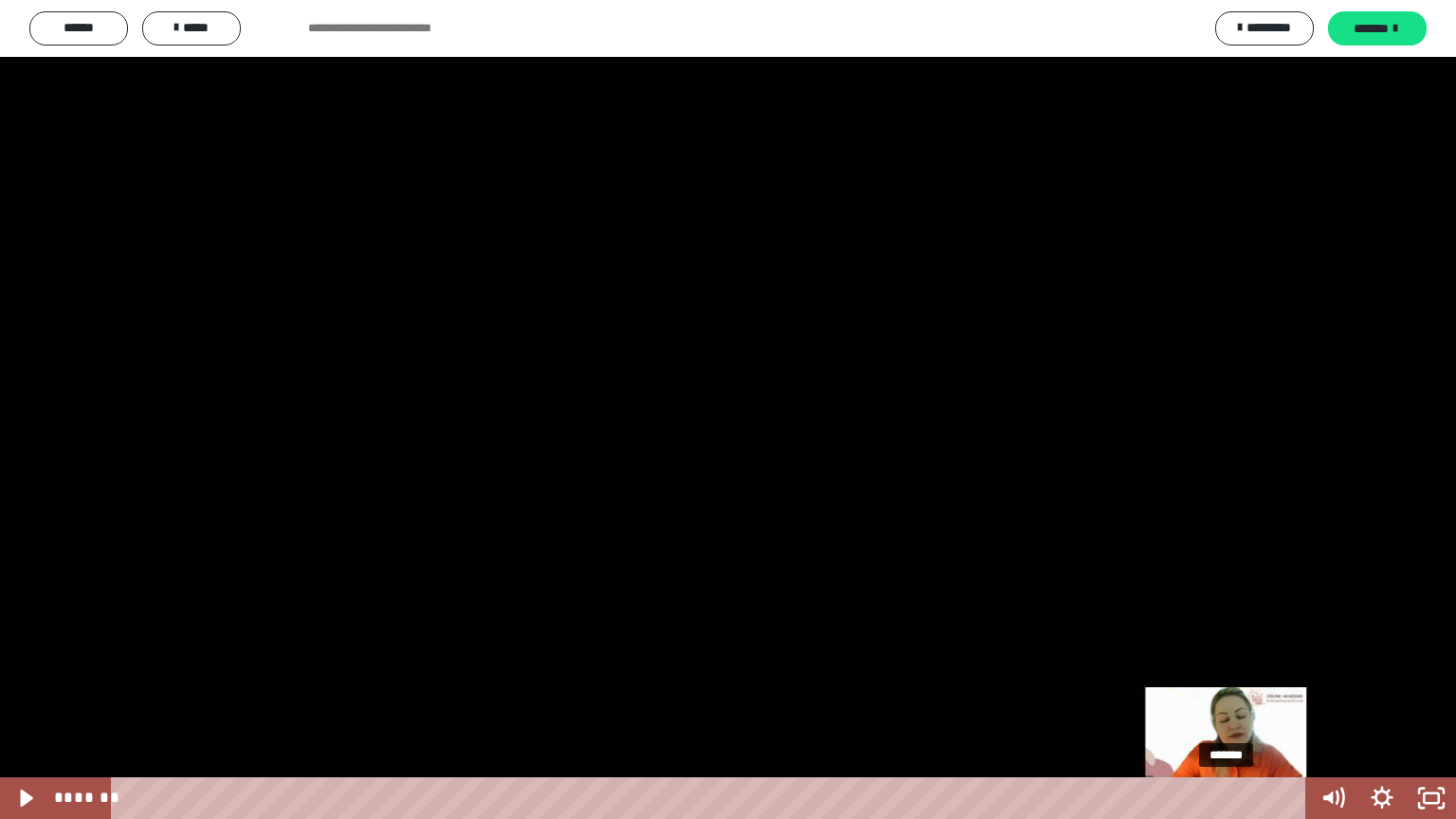 click on "*******" at bounding box center (712, 798) 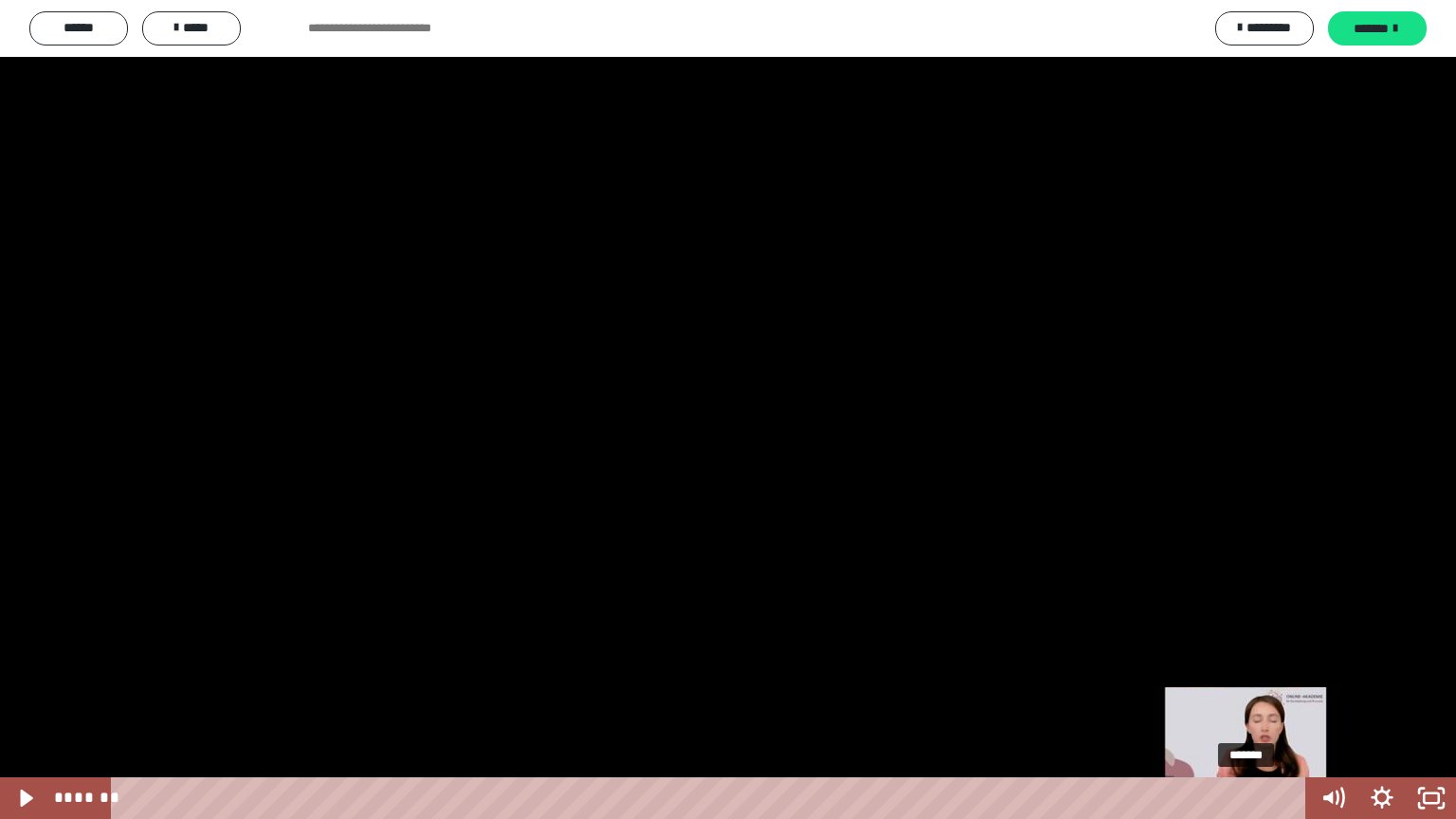click on "*******" at bounding box center (712, 798) 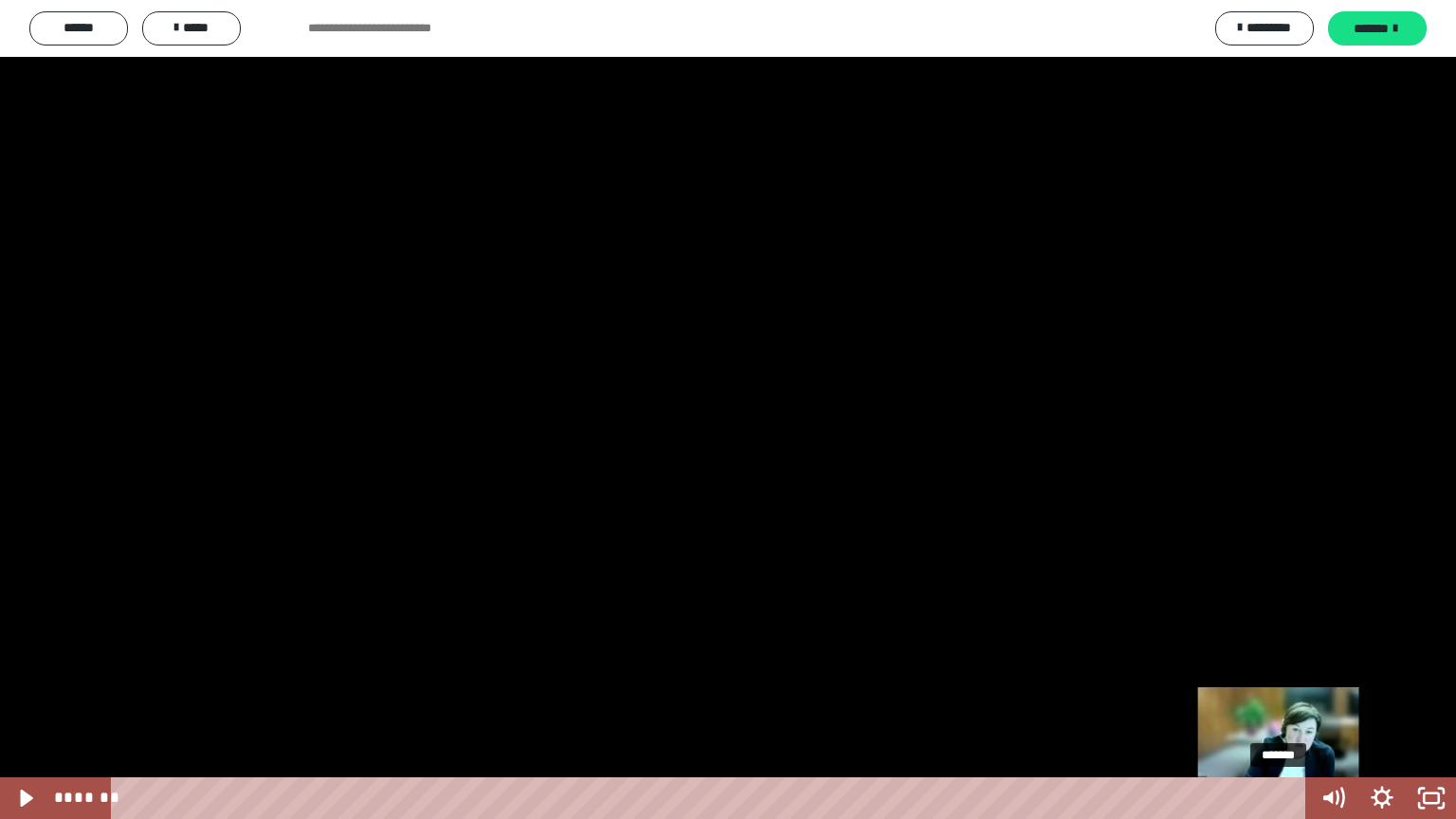 click on "*******" at bounding box center (712, 798) 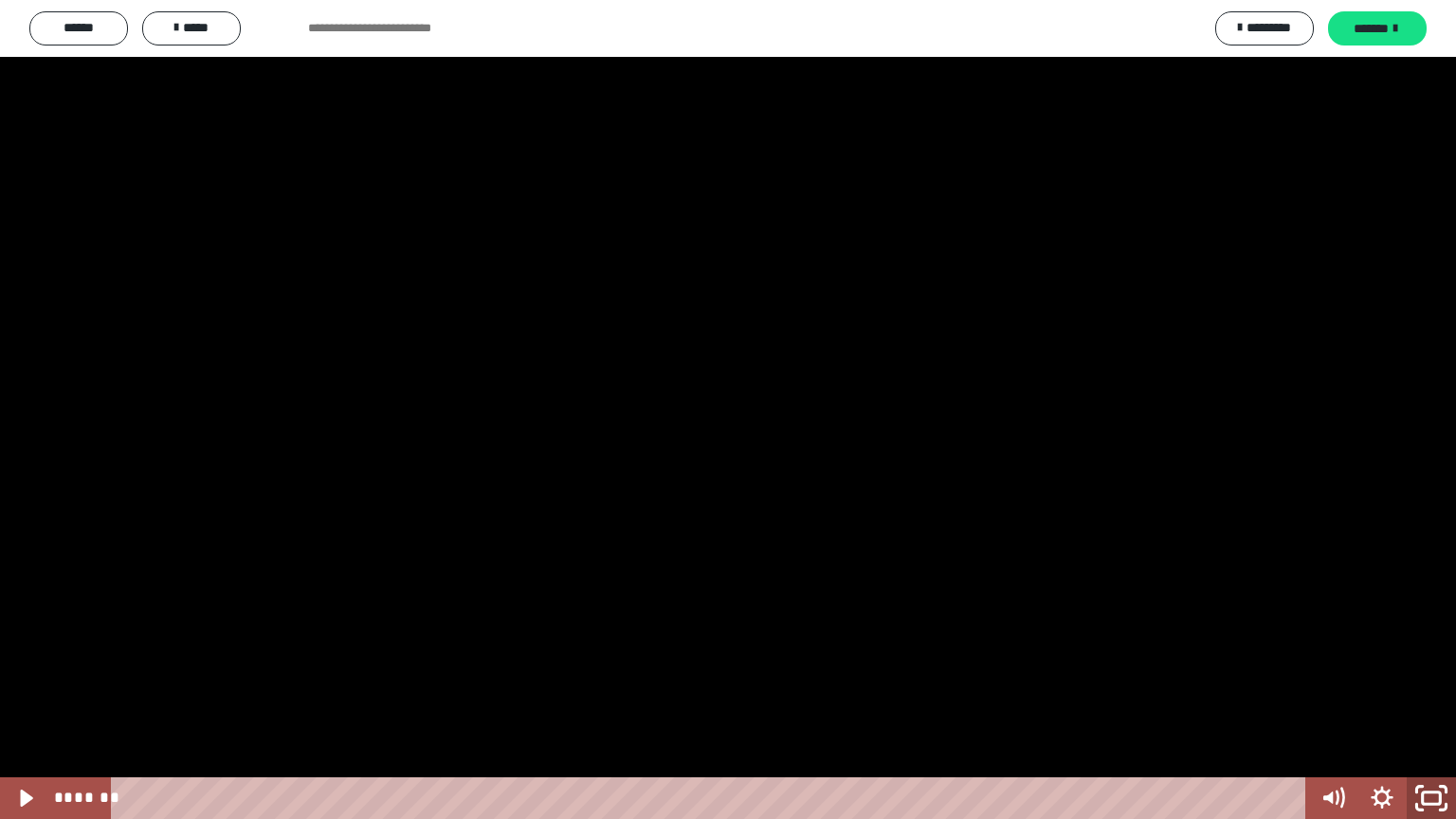 click 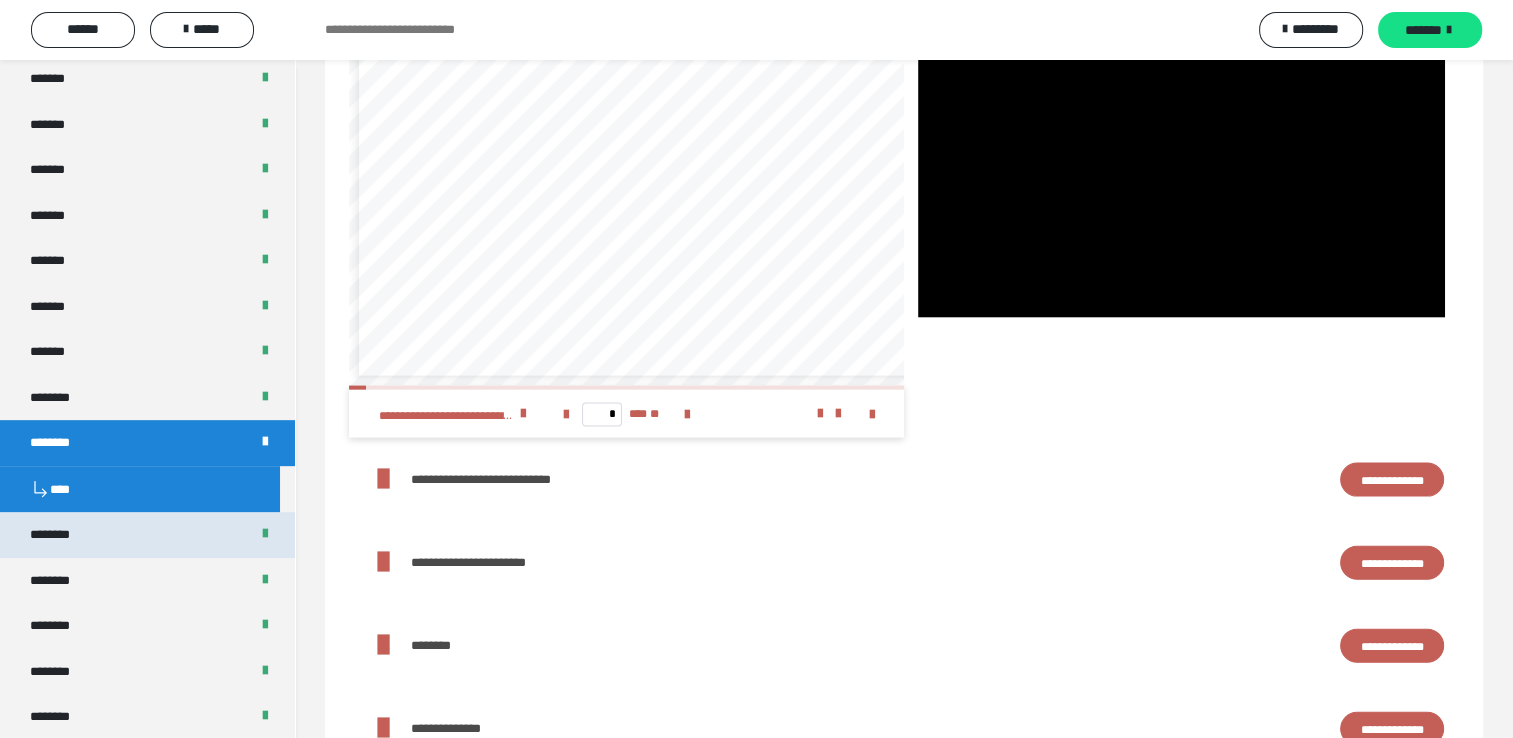 click on "********" at bounding box center [60, 535] 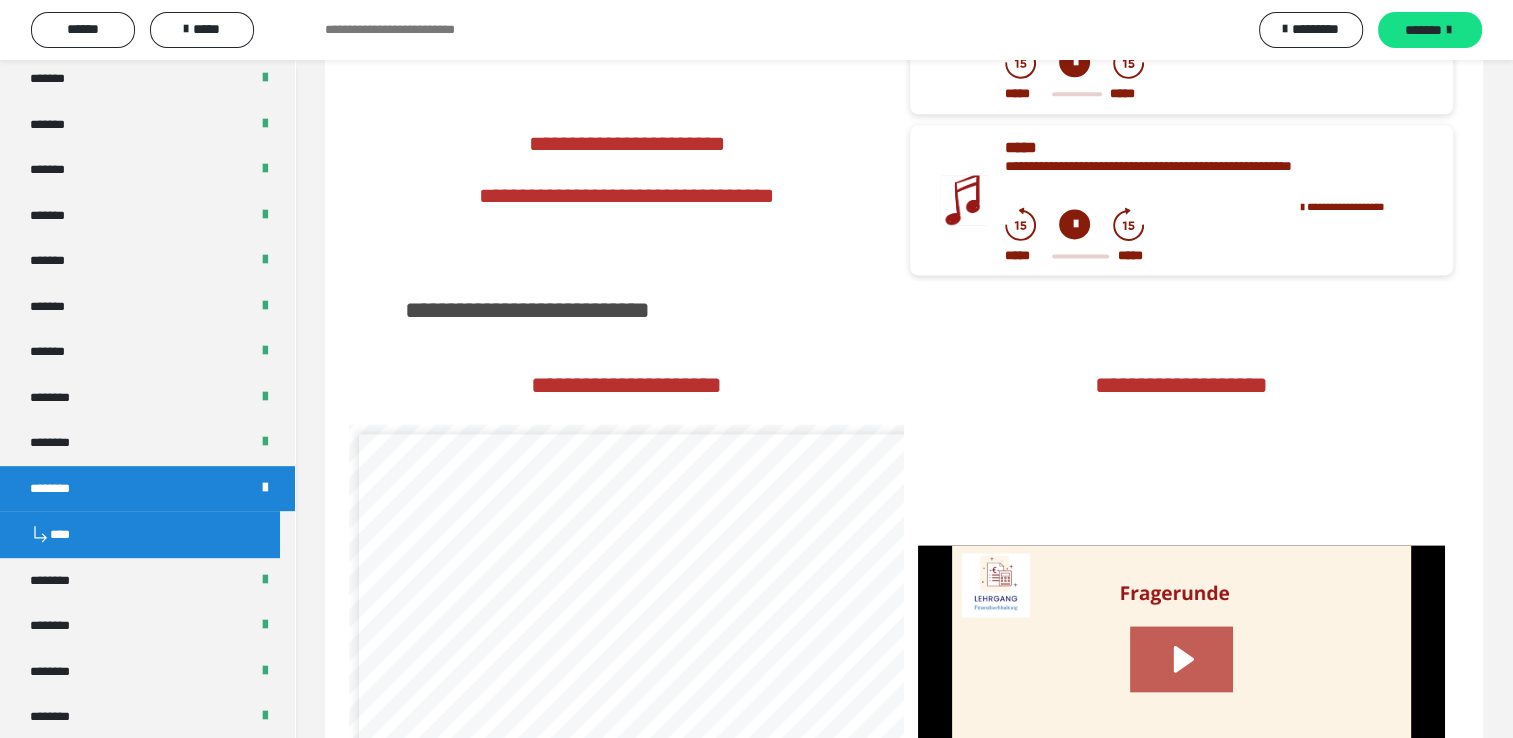 scroll, scrollTop: 2912, scrollLeft: 0, axis: vertical 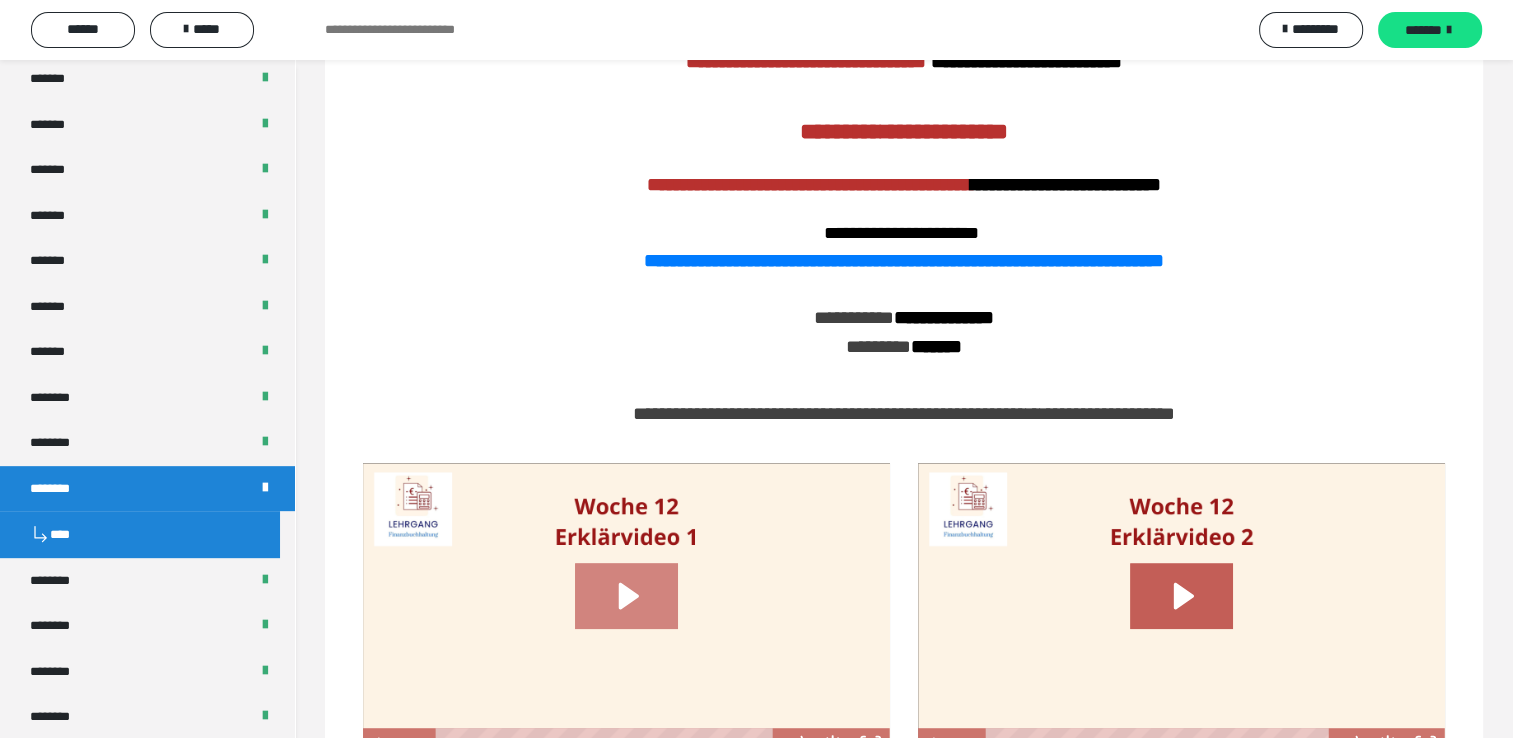 click 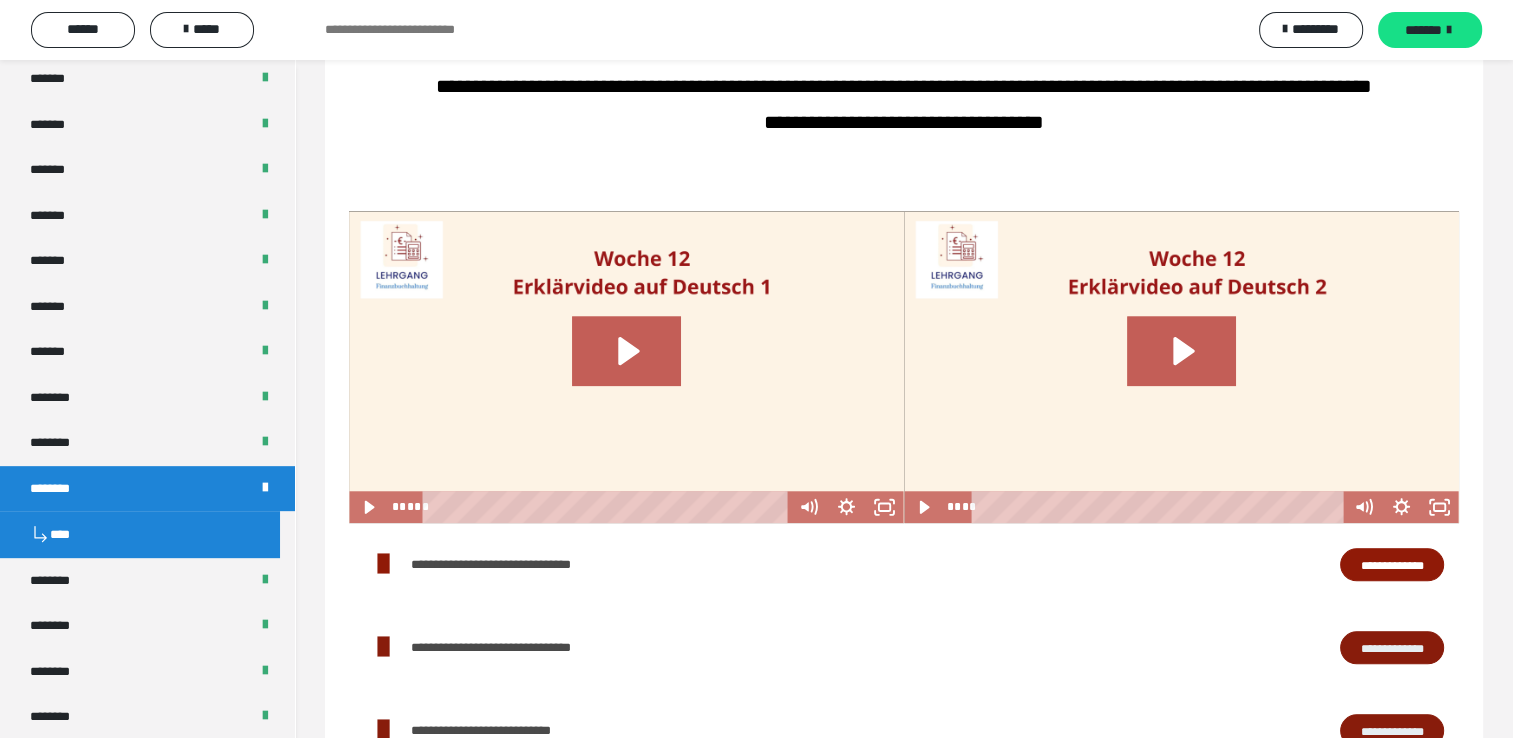 scroll, scrollTop: 1112, scrollLeft: 0, axis: vertical 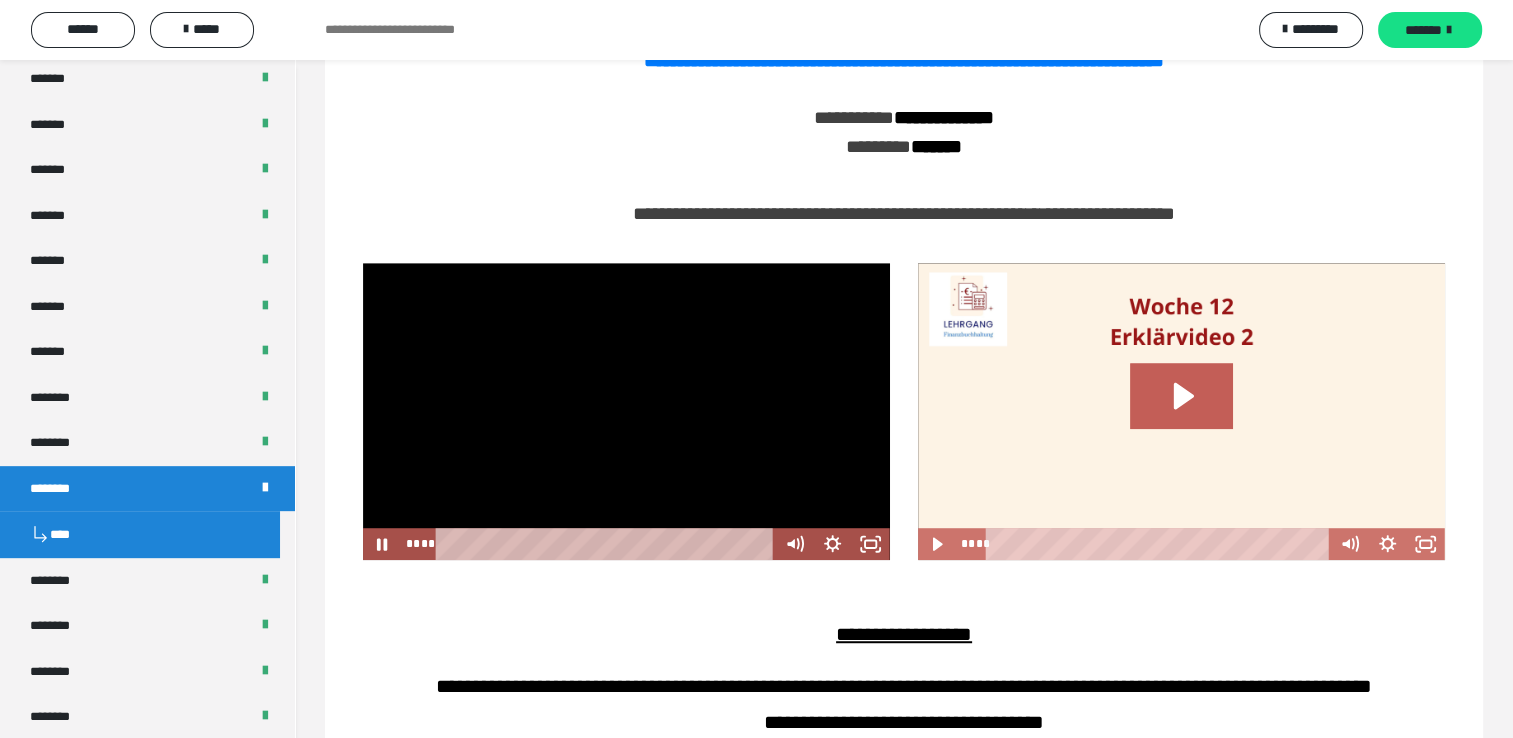 click at bounding box center (626, 411) 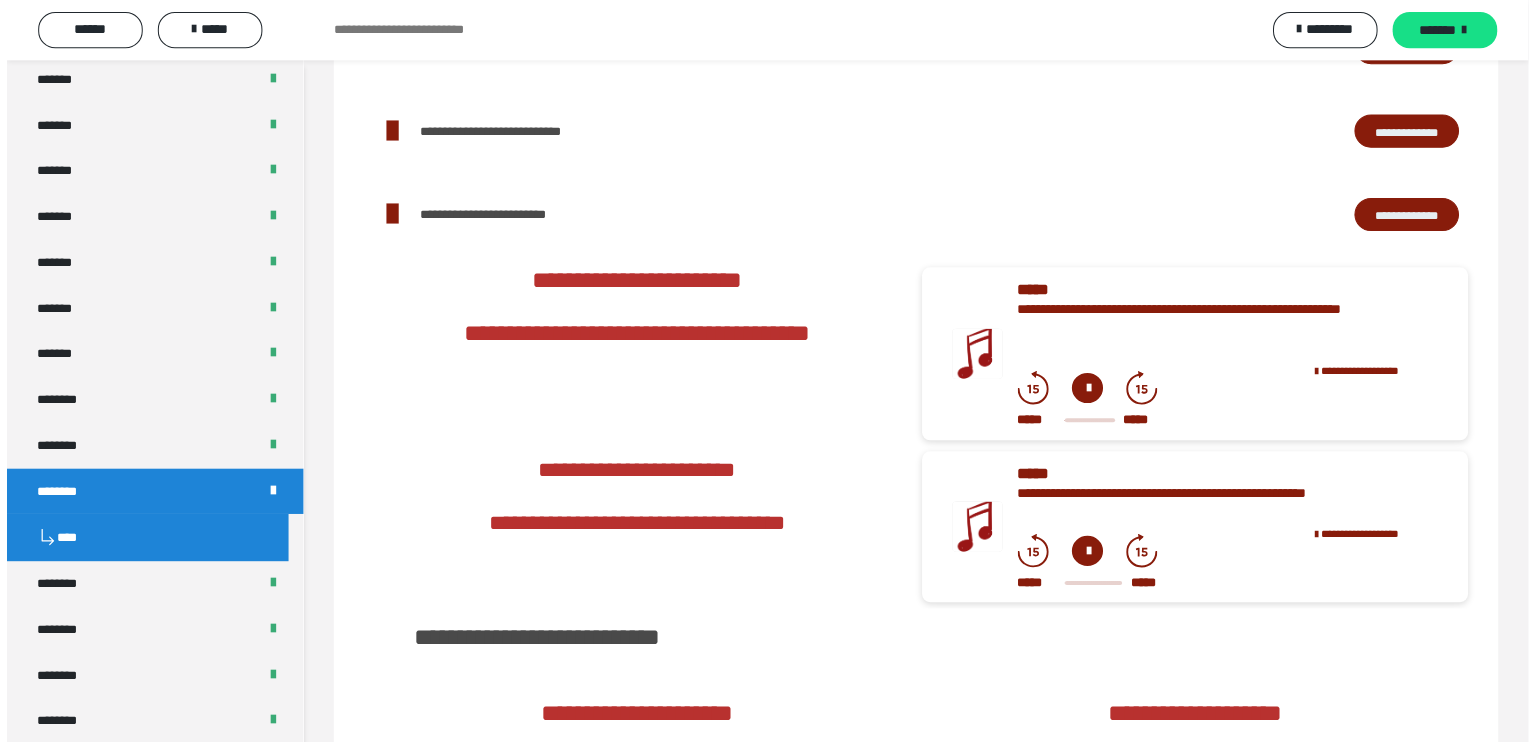 scroll, scrollTop: 2912, scrollLeft: 0, axis: vertical 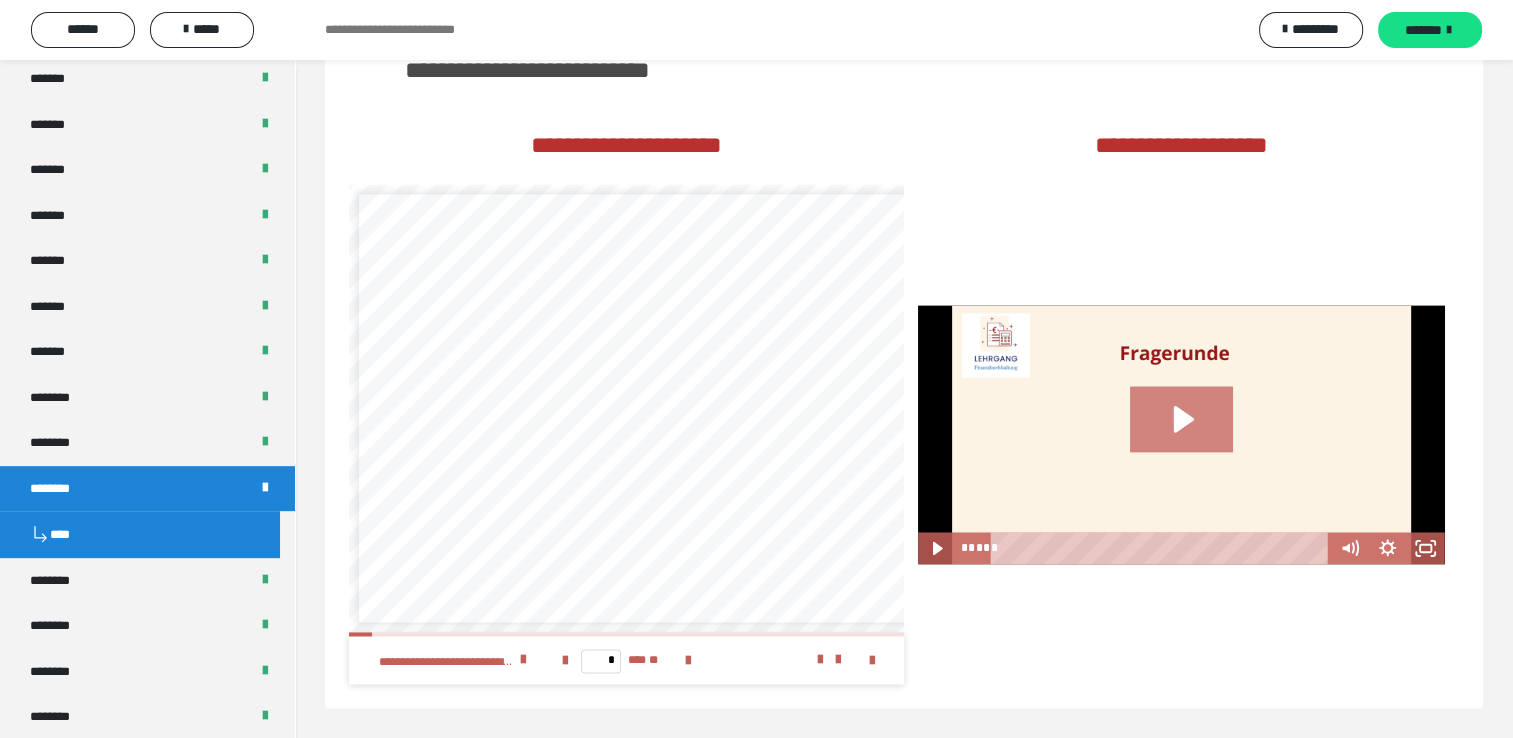 click 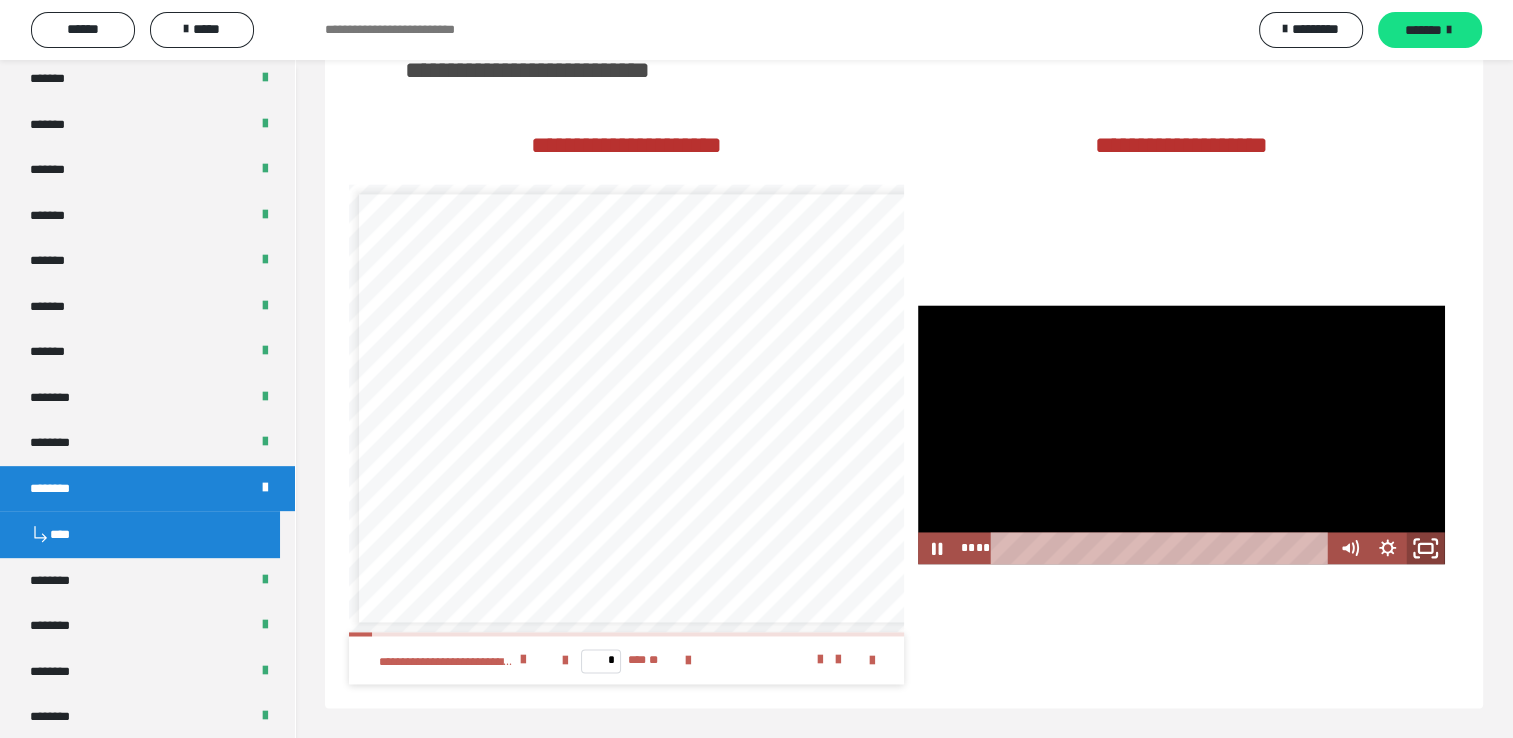 click 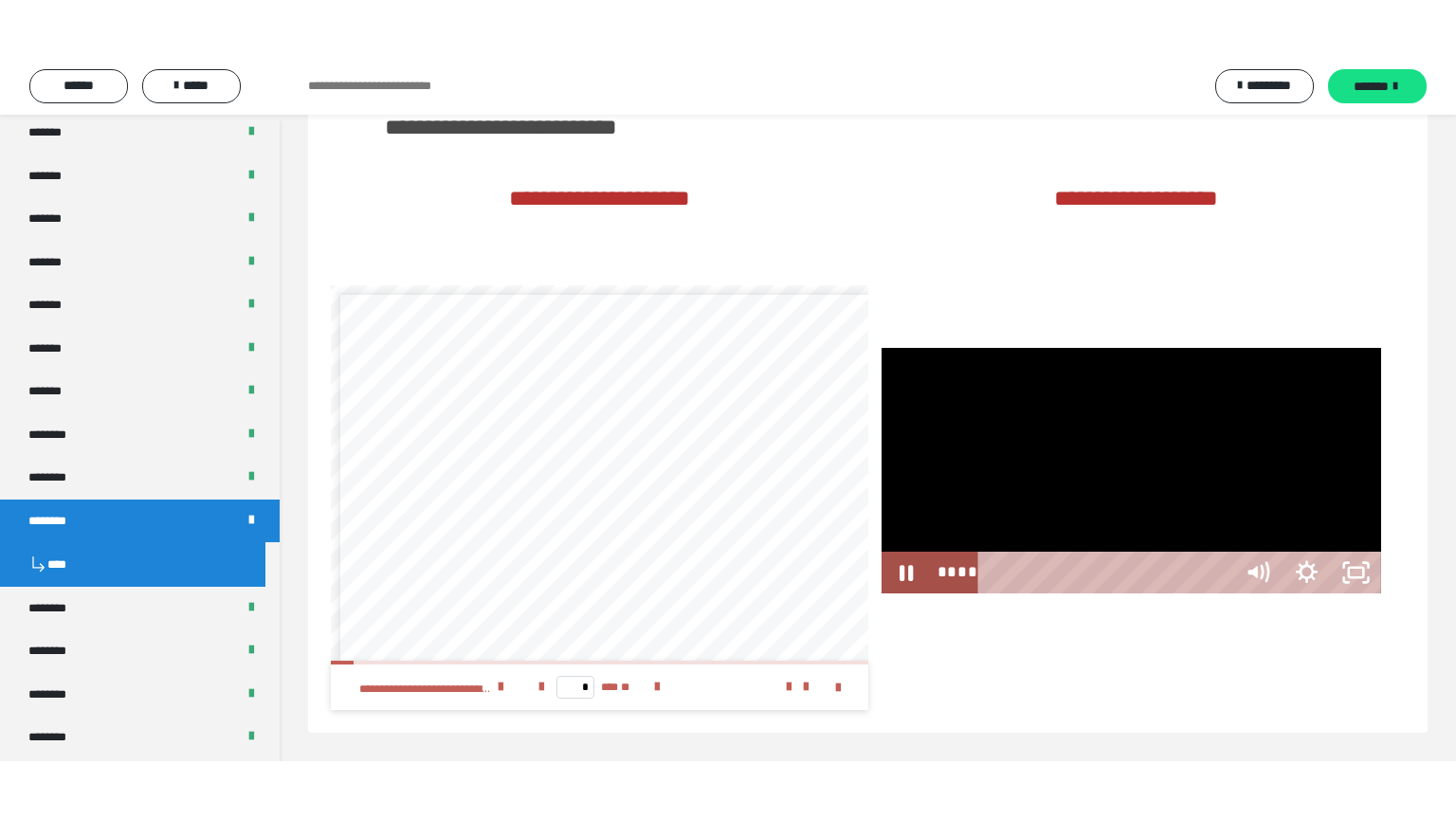 scroll, scrollTop: 2657, scrollLeft: 0, axis: vertical 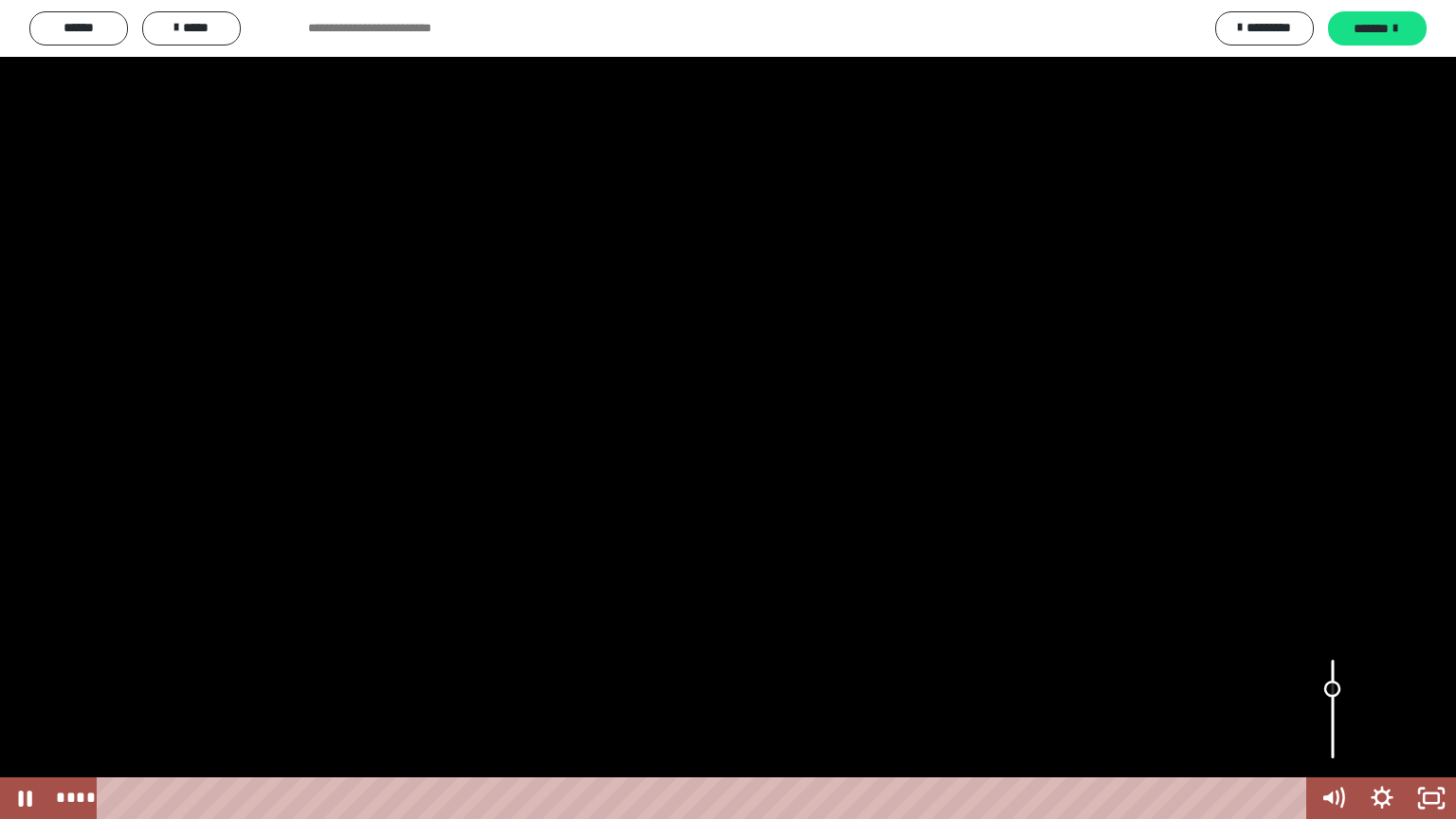 click at bounding box center (1333, 709) 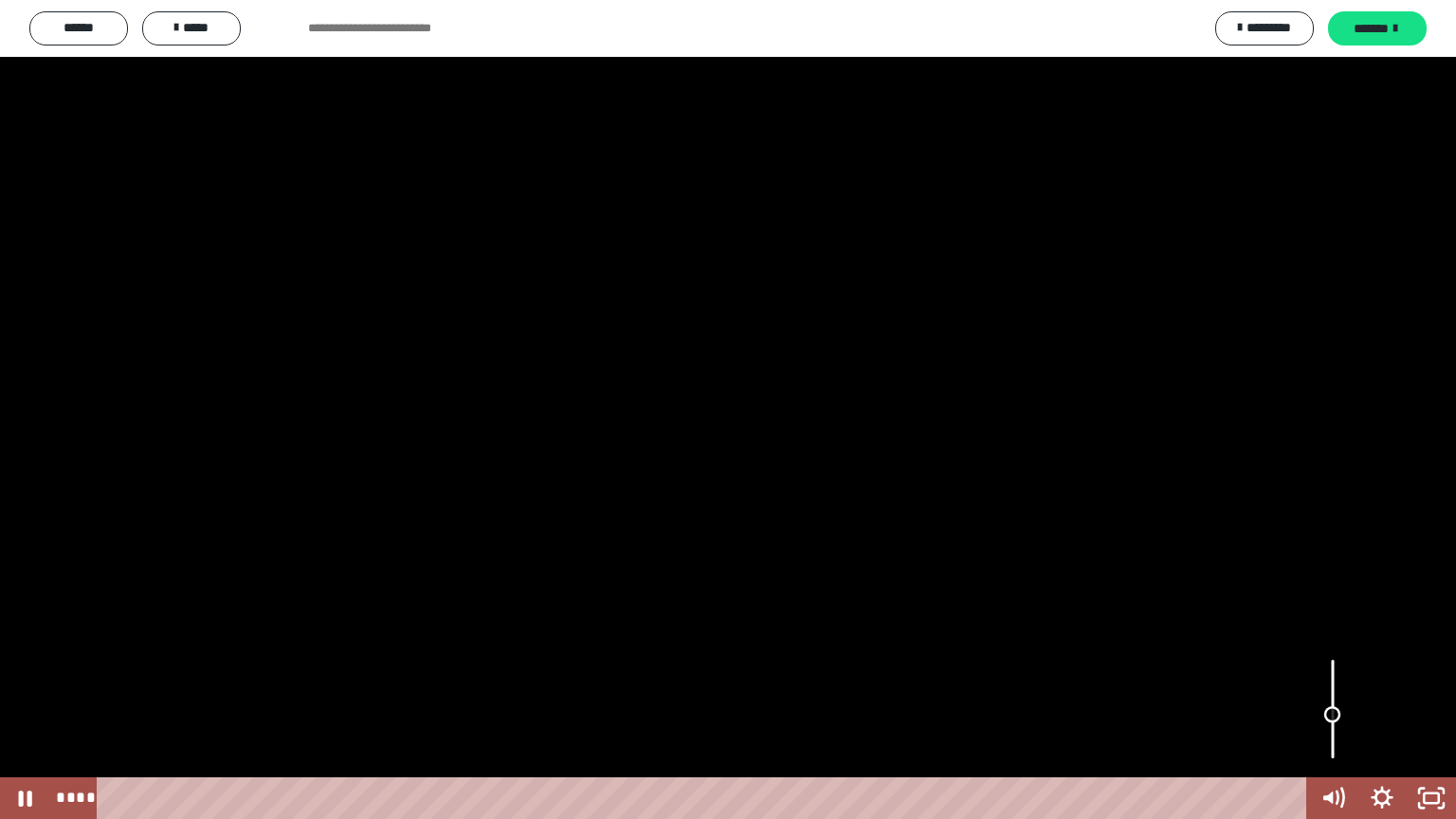 click at bounding box center (1333, 709) 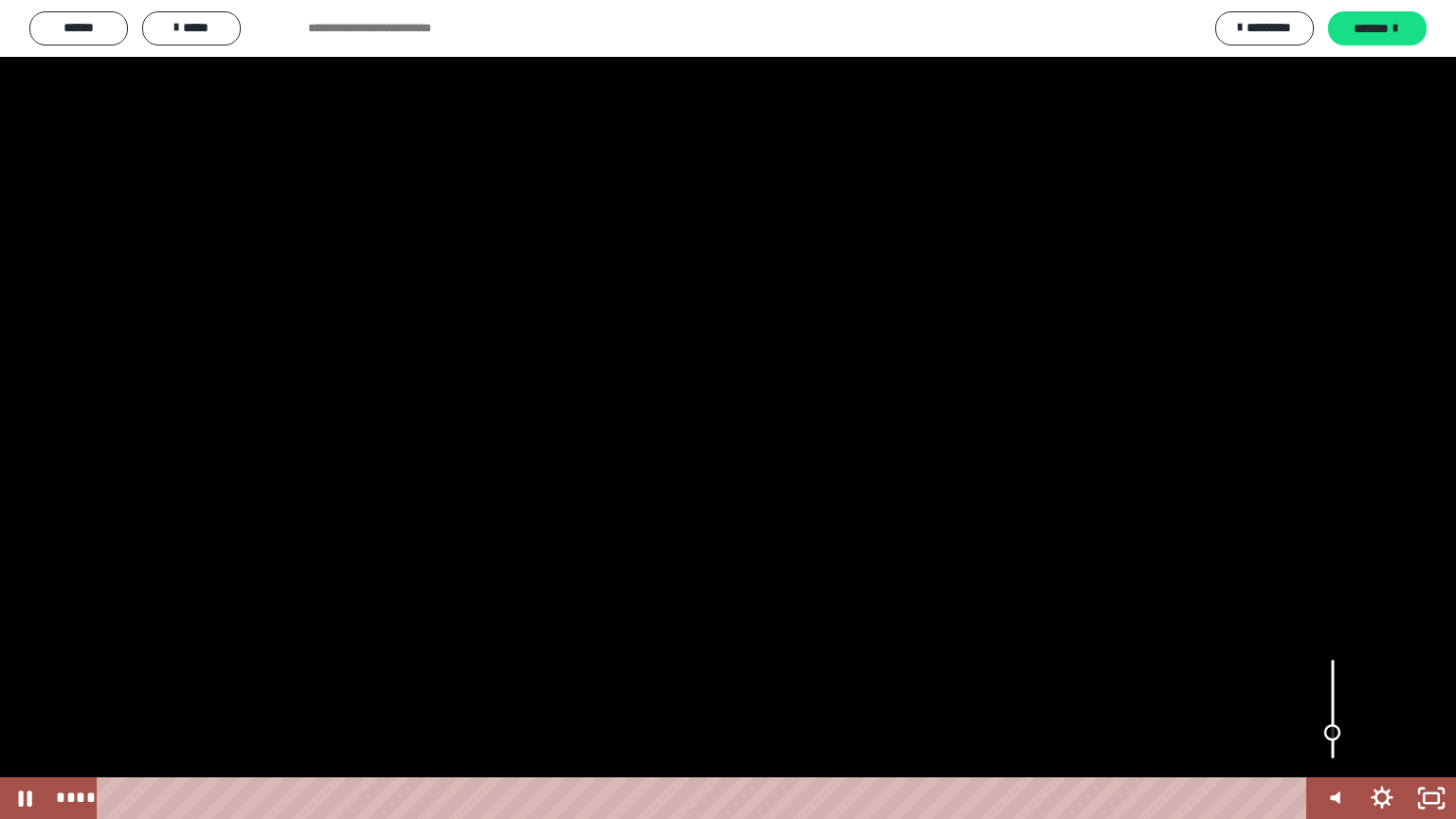 click at bounding box center [1333, 709] 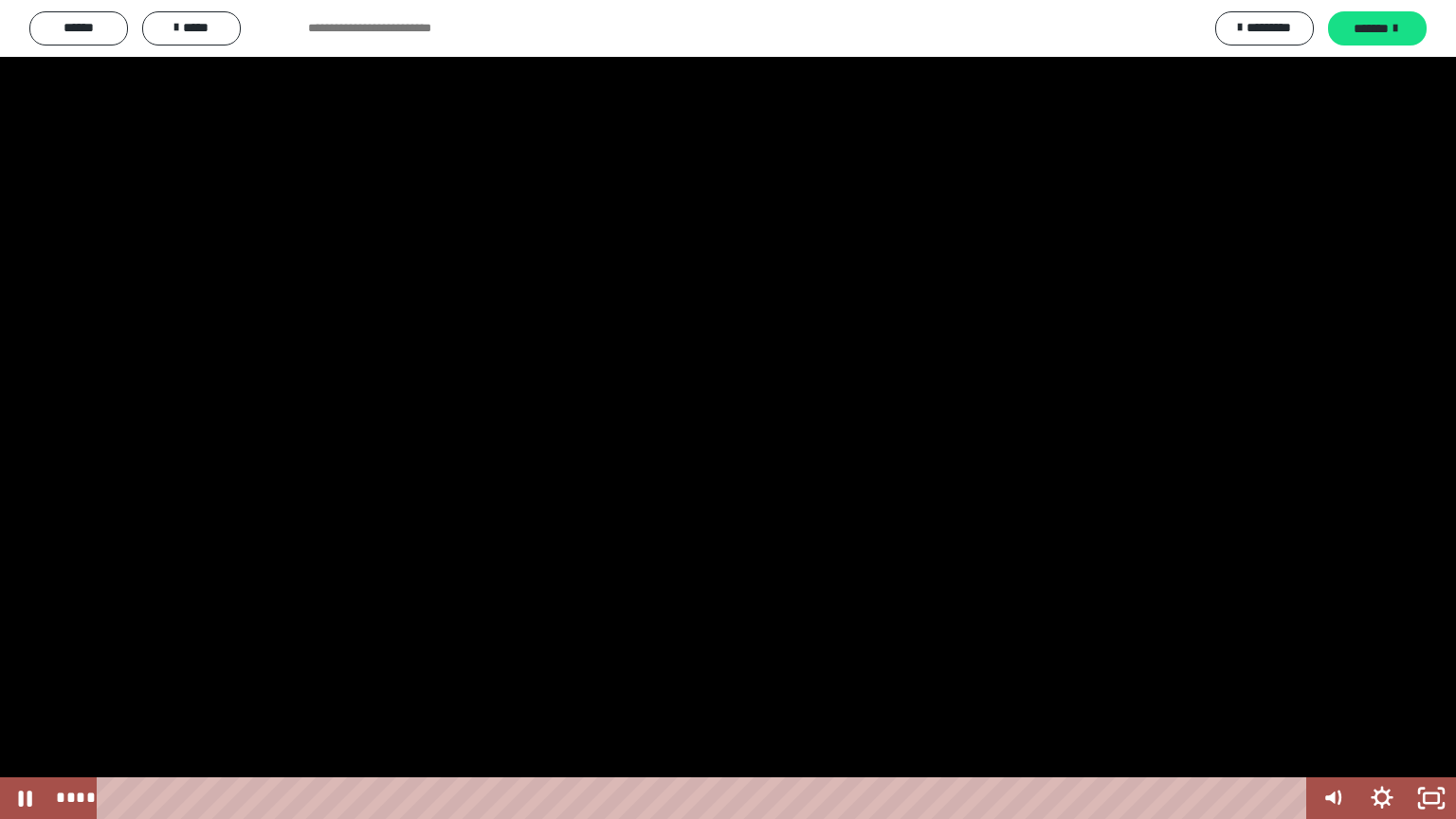 click at bounding box center [728, 410] 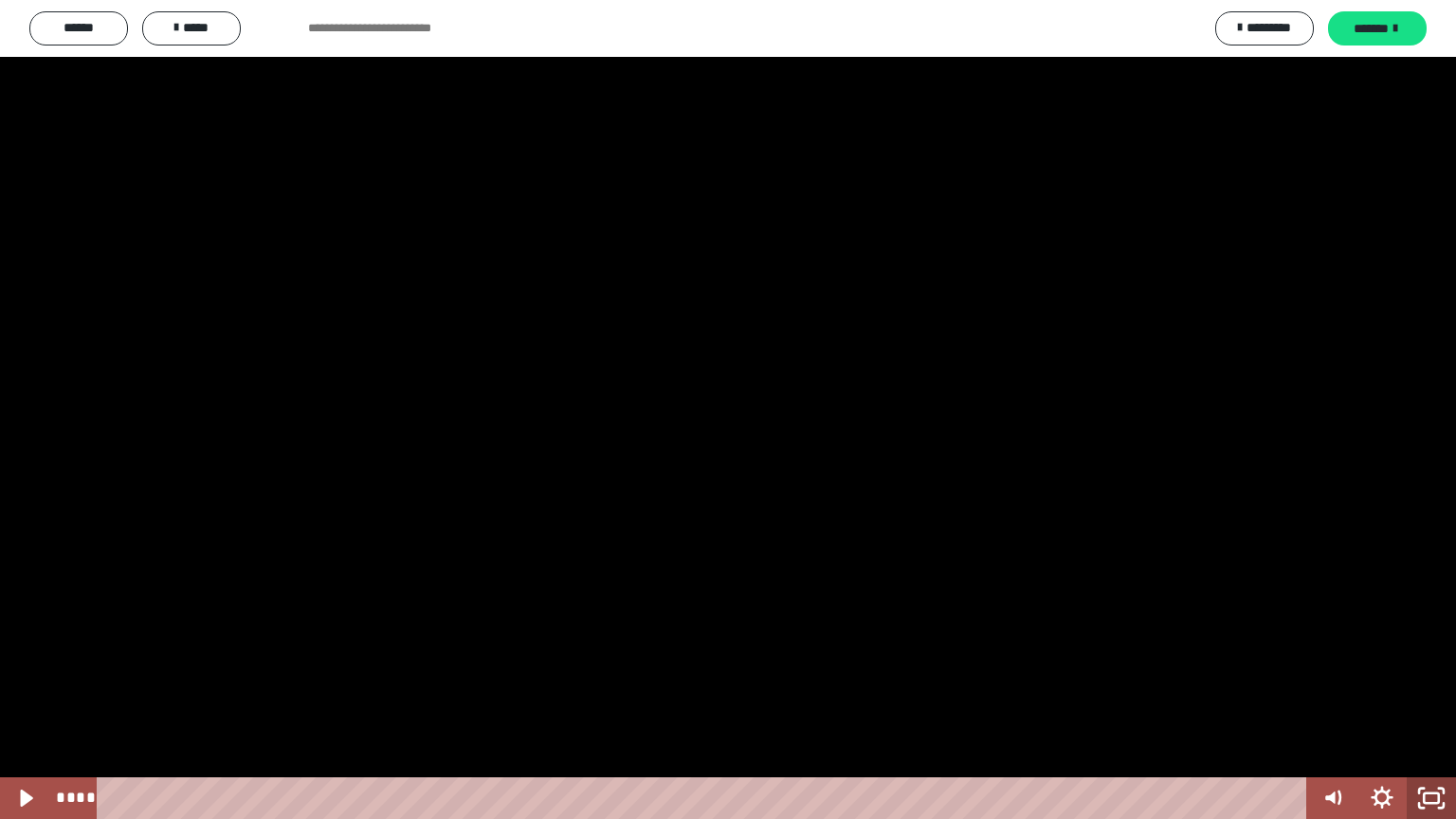 click 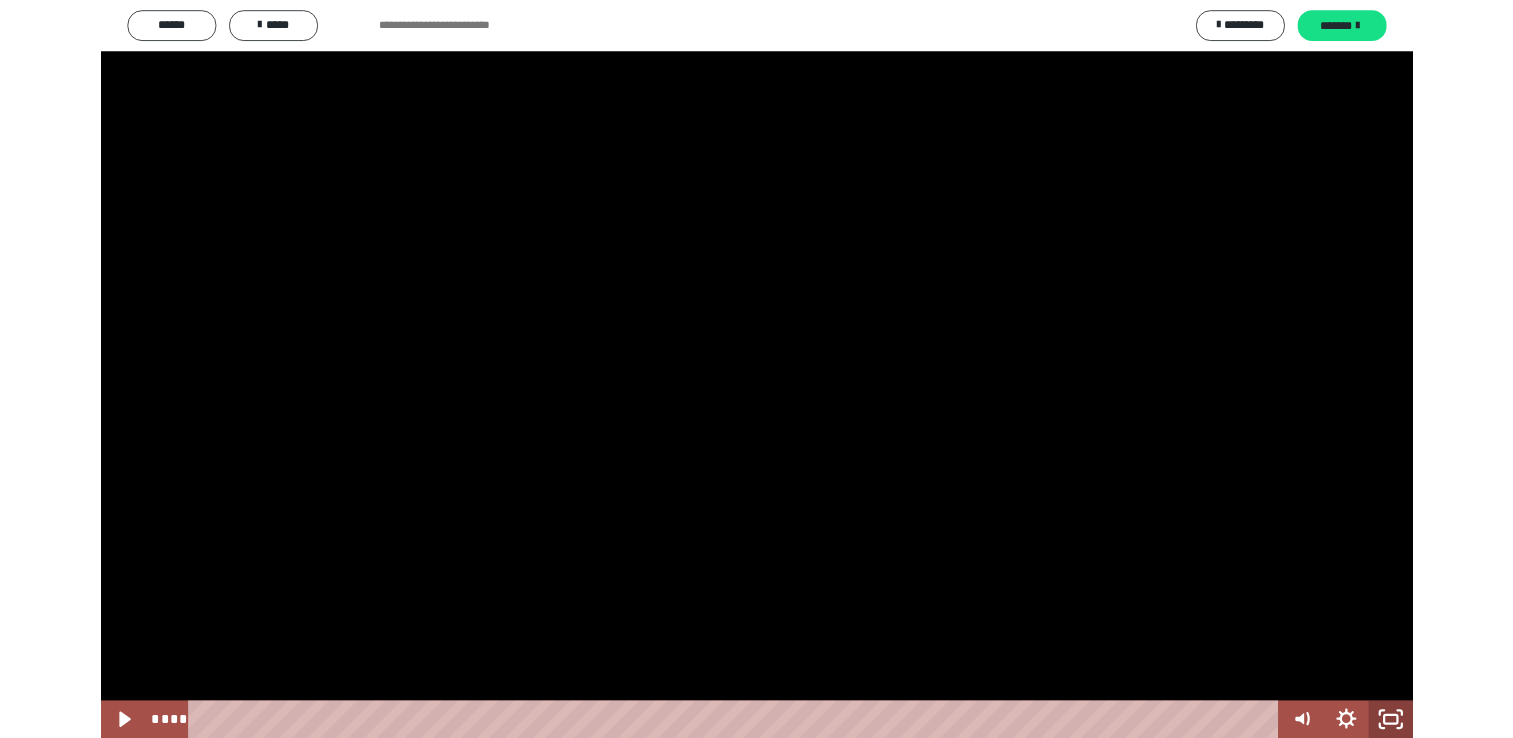 scroll, scrollTop: 2790, scrollLeft: 0, axis: vertical 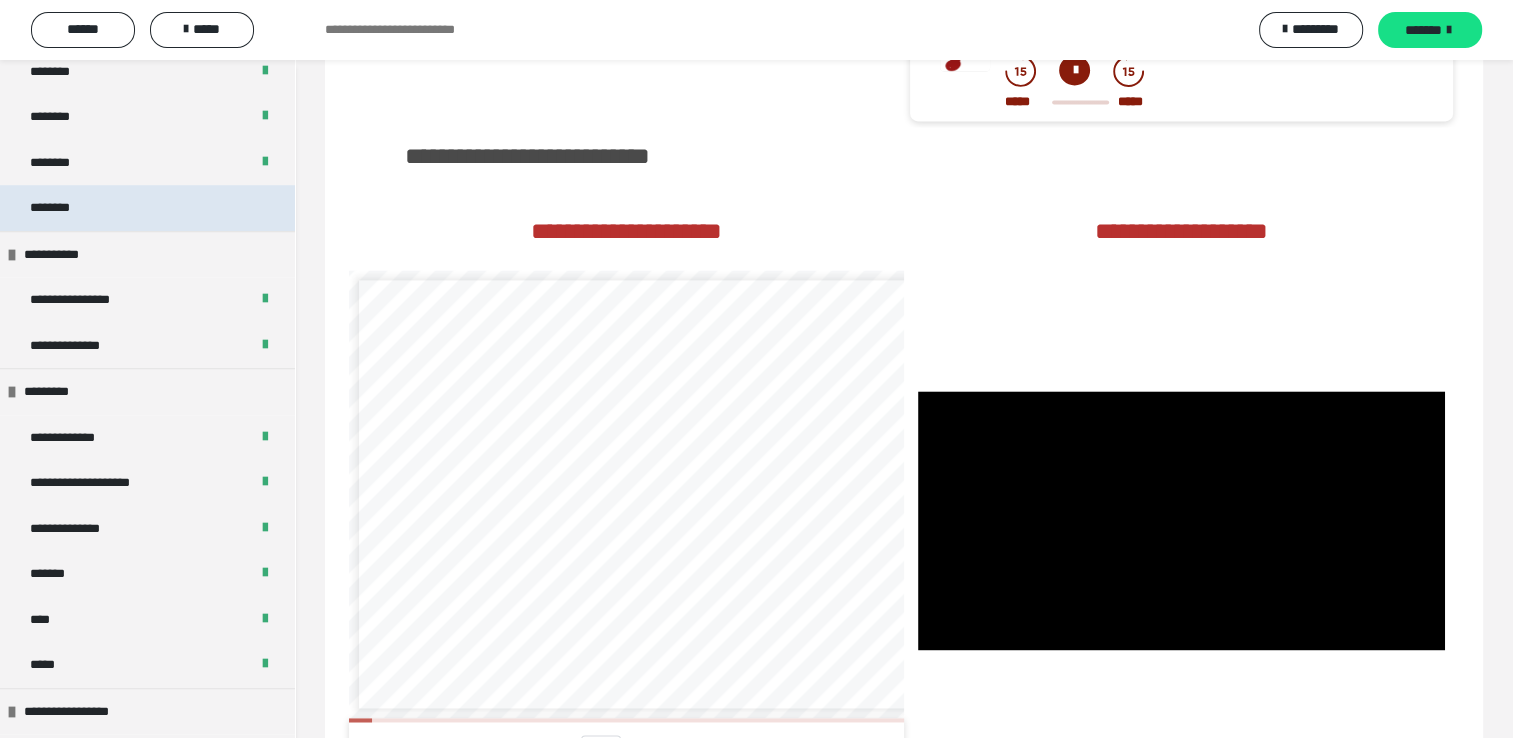 click on "********" at bounding box center [147, 208] 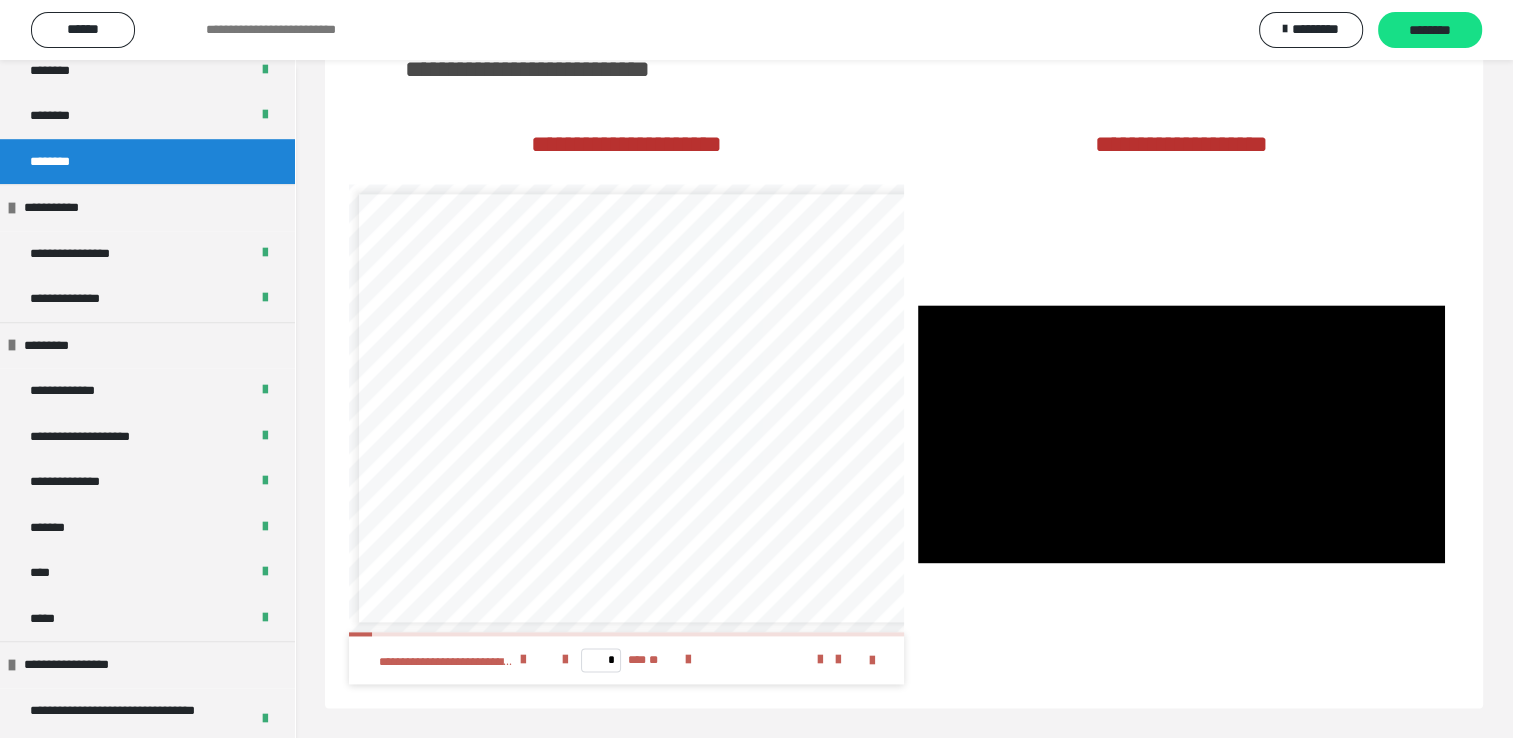 scroll, scrollTop: 2500, scrollLeft: 0, axis: vertical 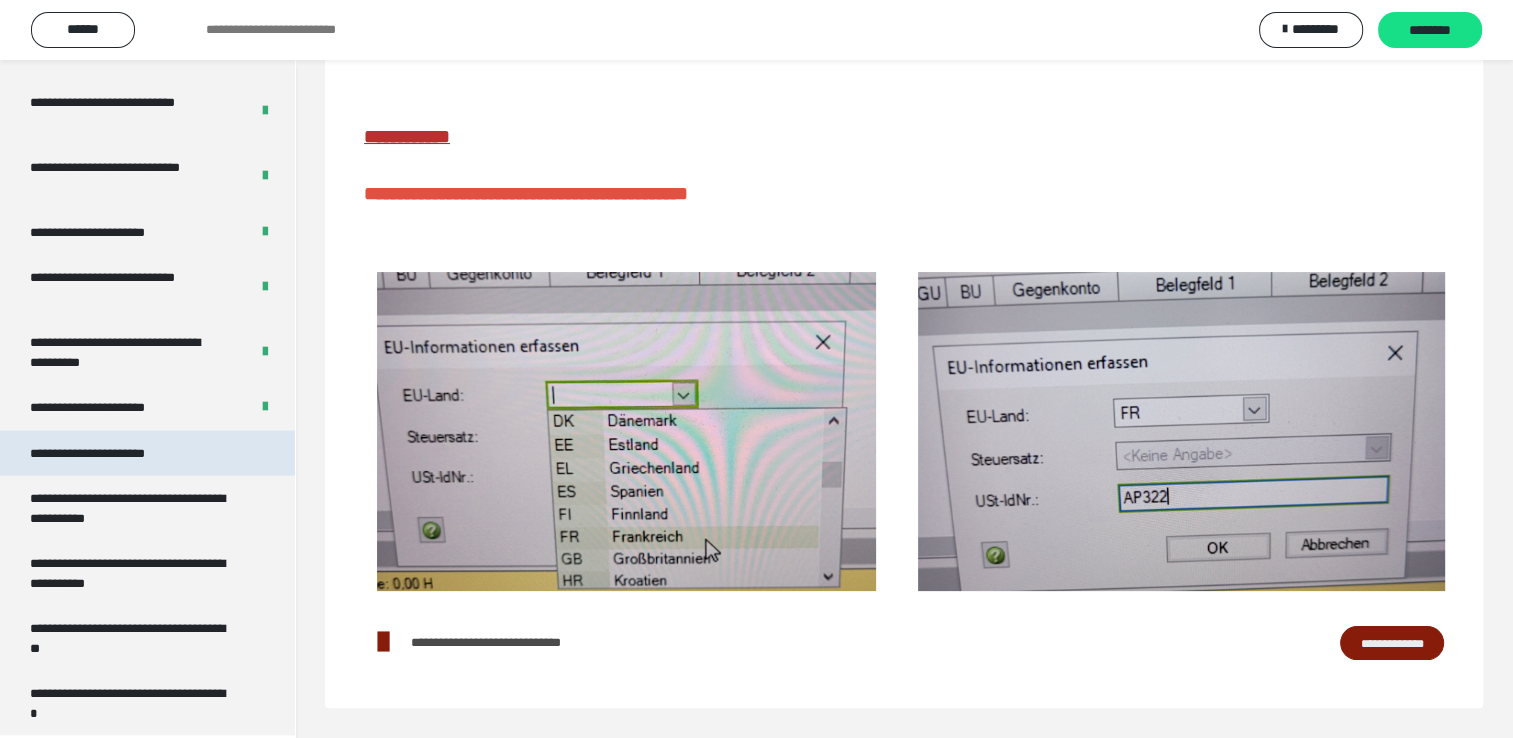 click on "**********" at bounding box center (111, 454) 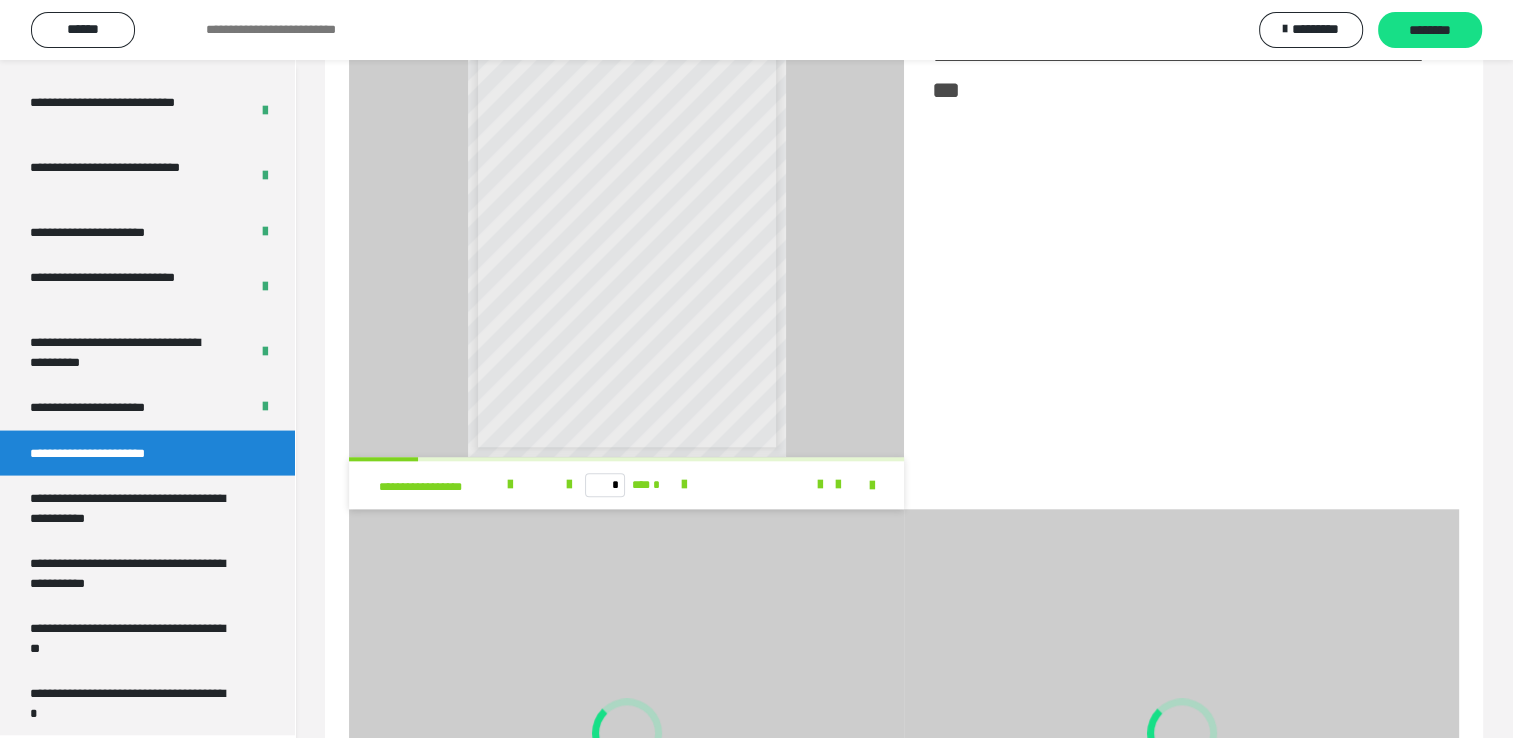 scroll, scrollTop: 2164, scrollLeft: 0, axis: vertical 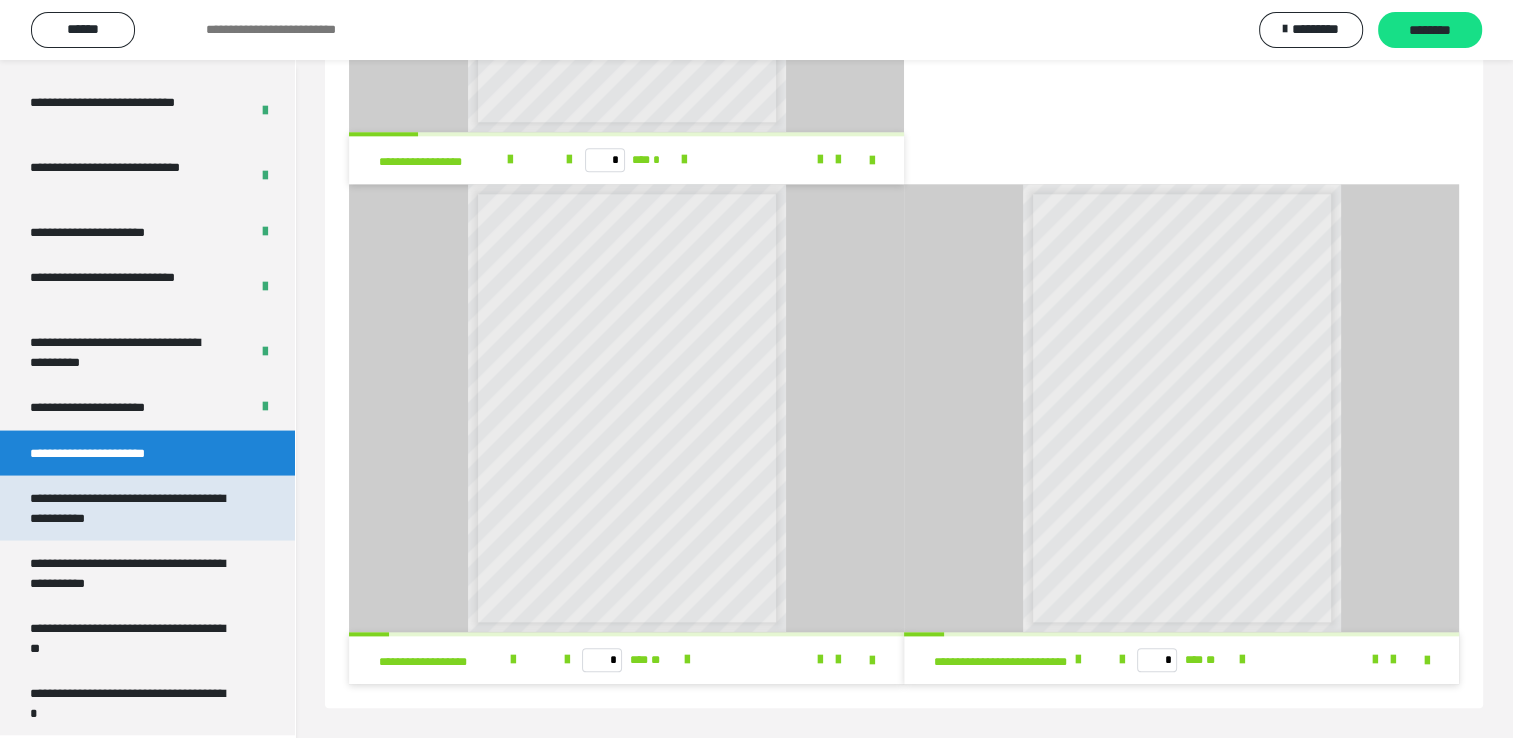 click on "**********" at bounding box center [132, 508] 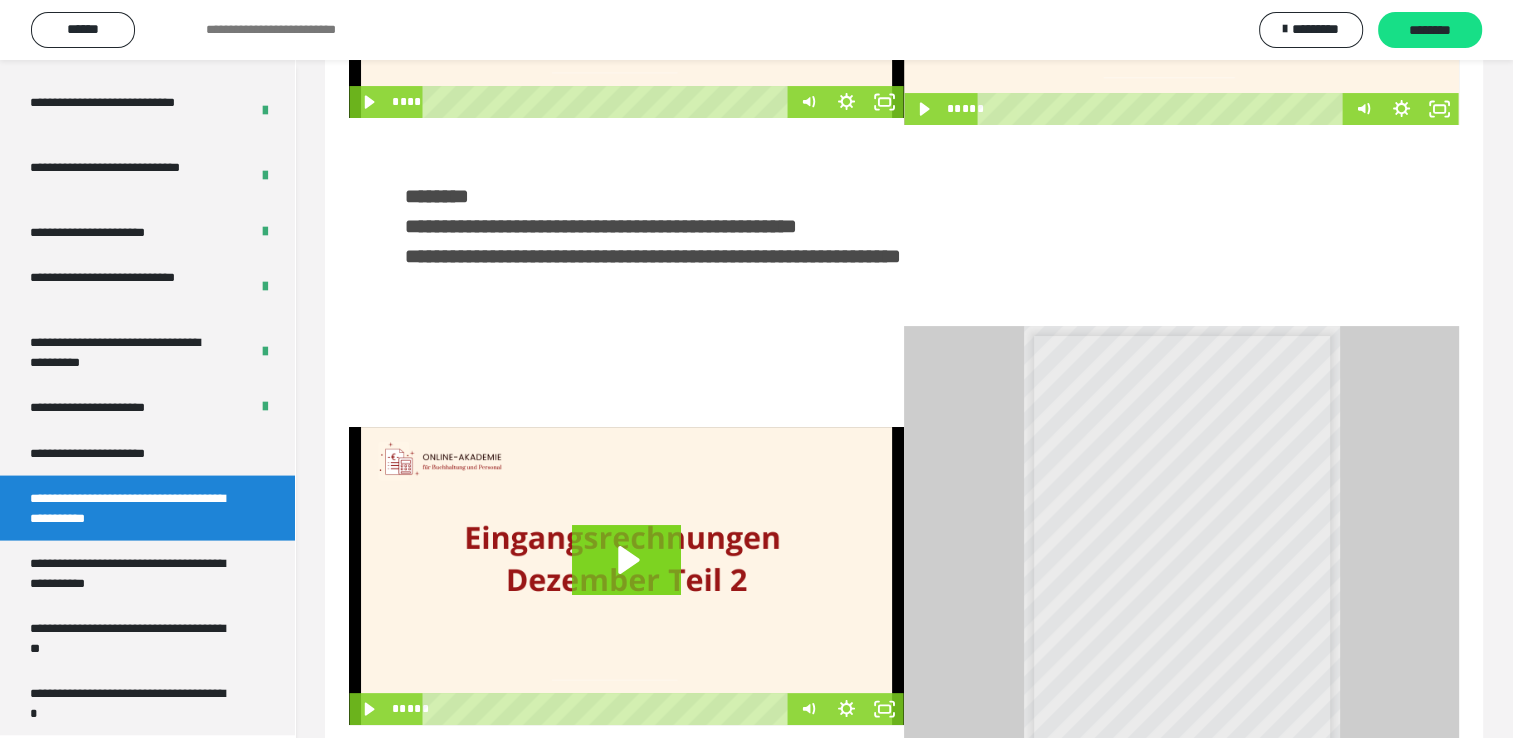 scroll, scrollTop: 469, scrollLeft: 0, axis: vertical 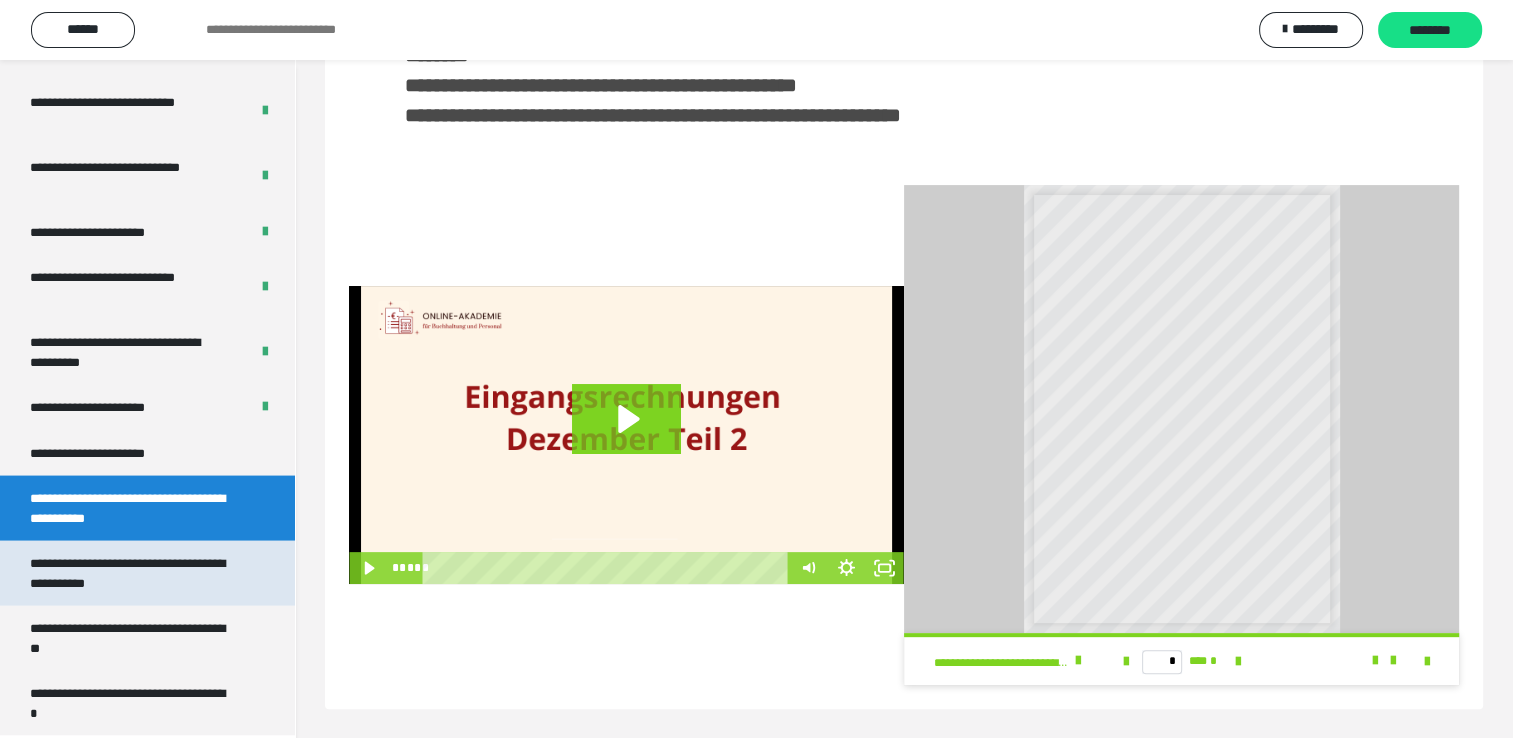 click on "**********" at bounding box center (132, 573) 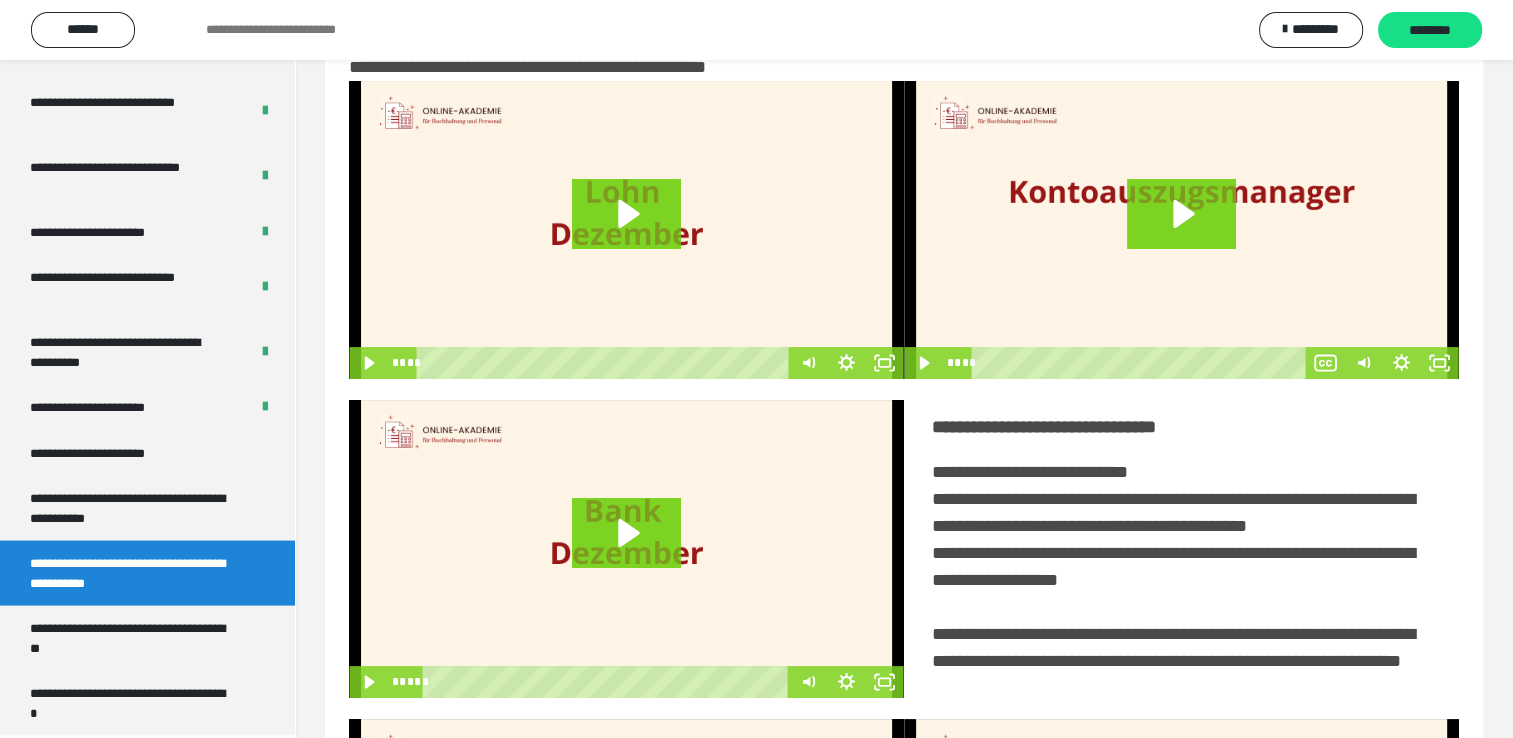 scroll, scrollTop: 446, scrollLeft: 0, axis: vertical 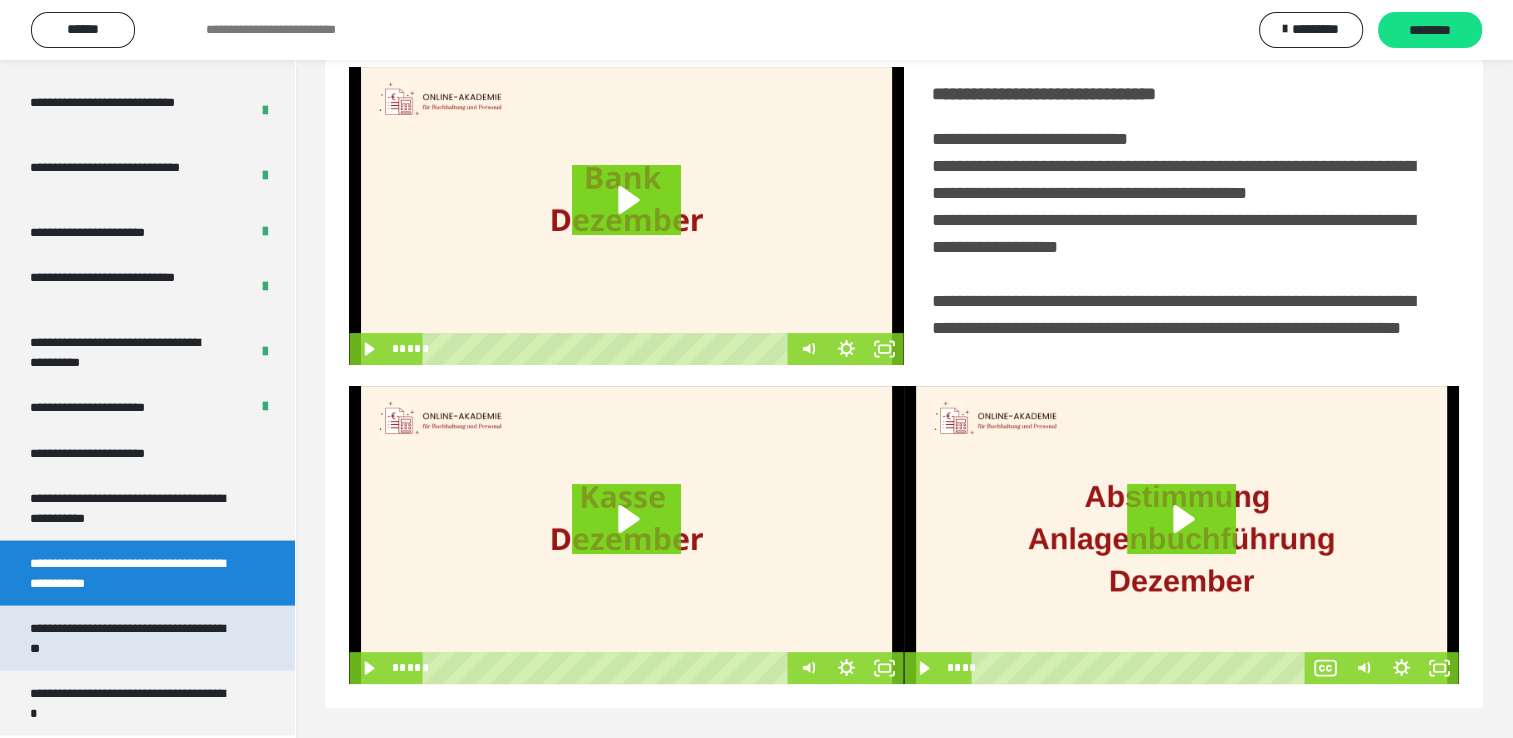 click on "**********" at bounding box center [132, 638] 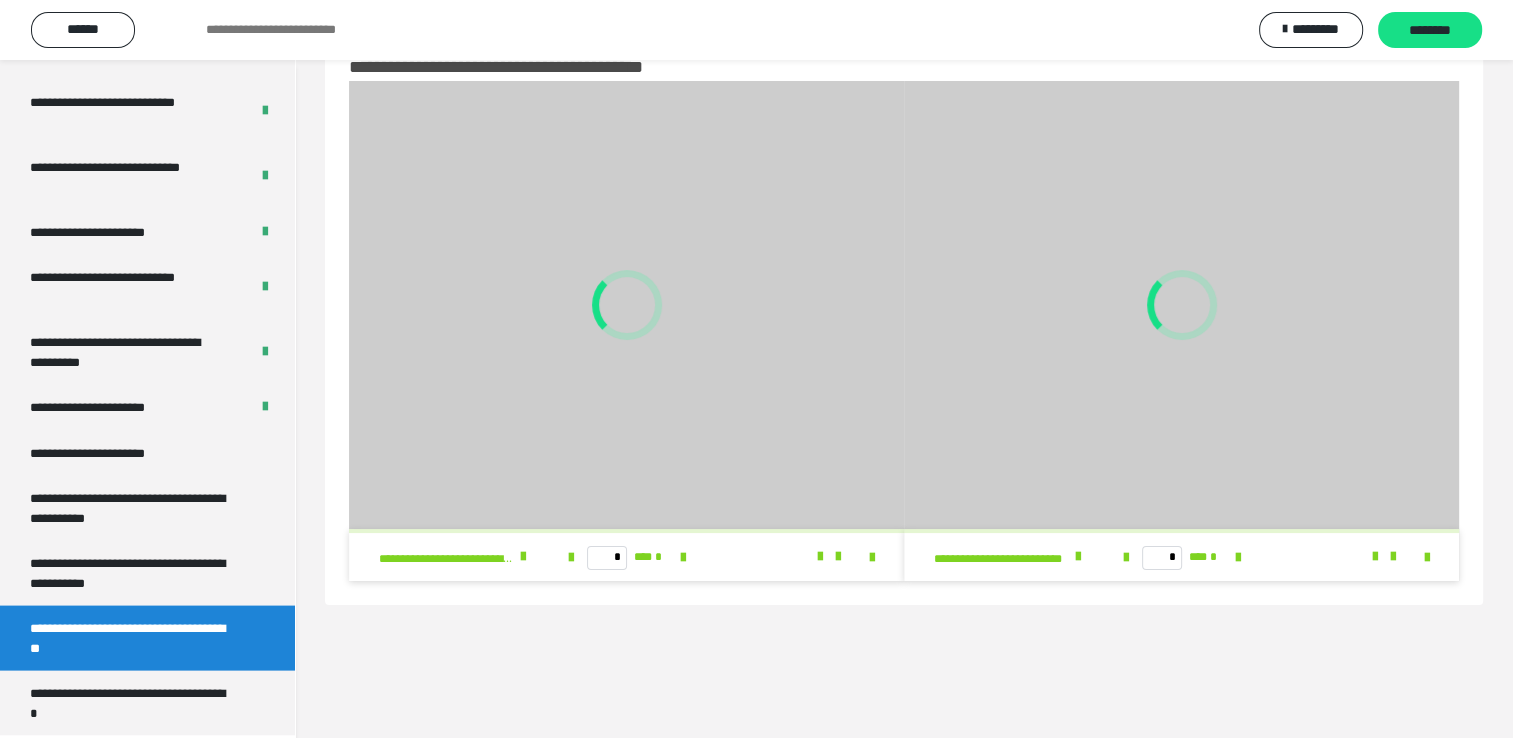scroll, scrollTop: 60, scrollLeft: 0, axis: vertical 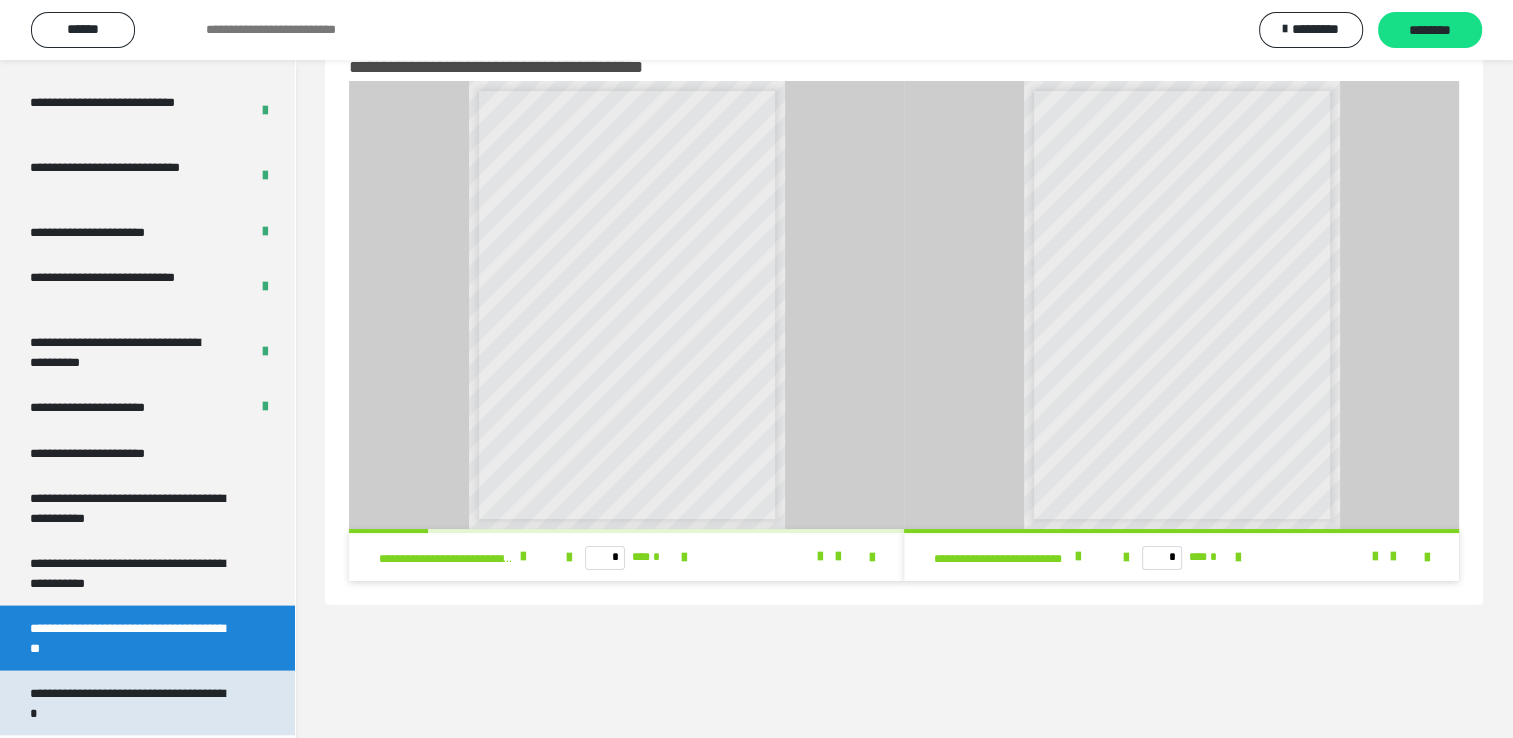 click on "**********" at bounding box center [132, 703] 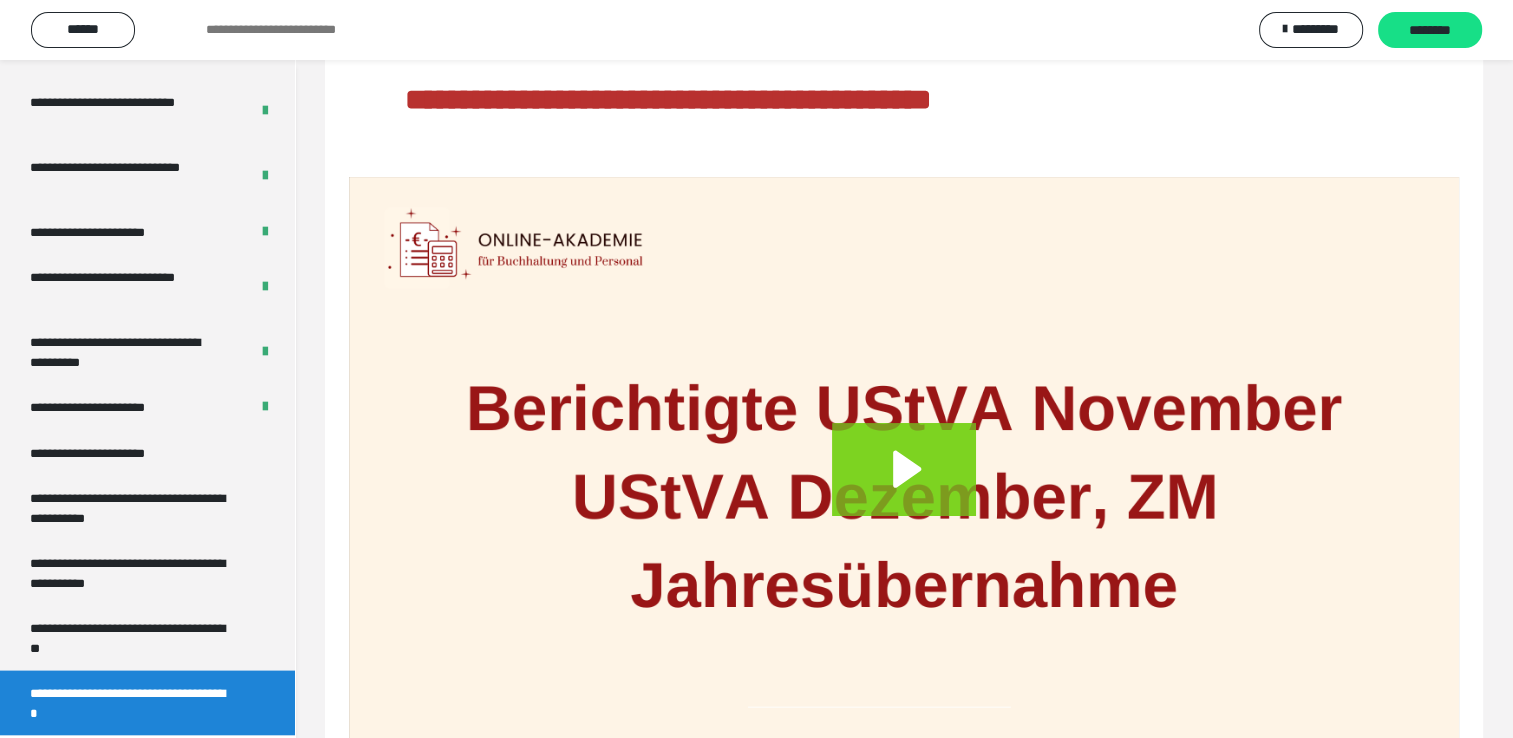 scroll, scrollTop: 297, scrollLeft: 0, axis: vertical 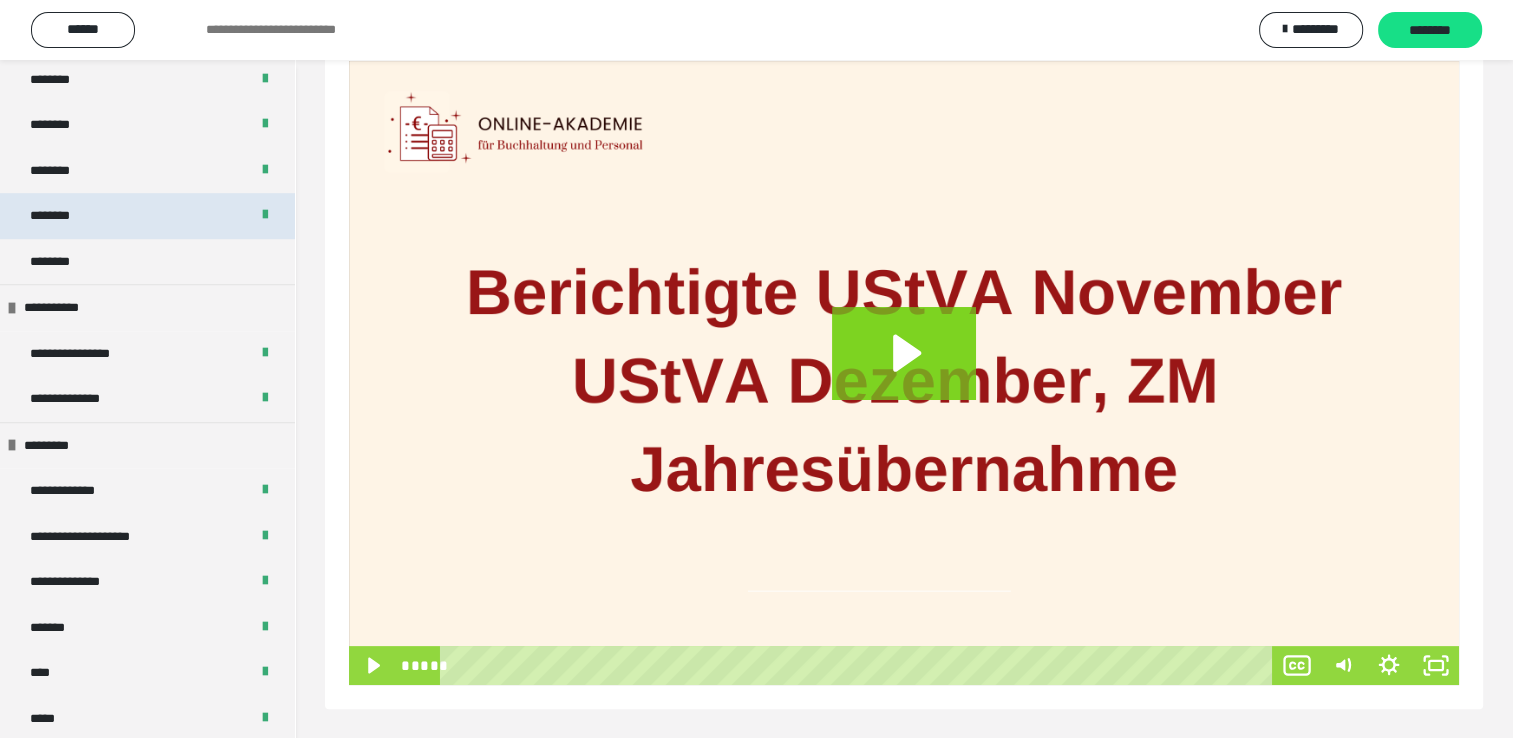 click on "********" at bounding box center (147, 216) 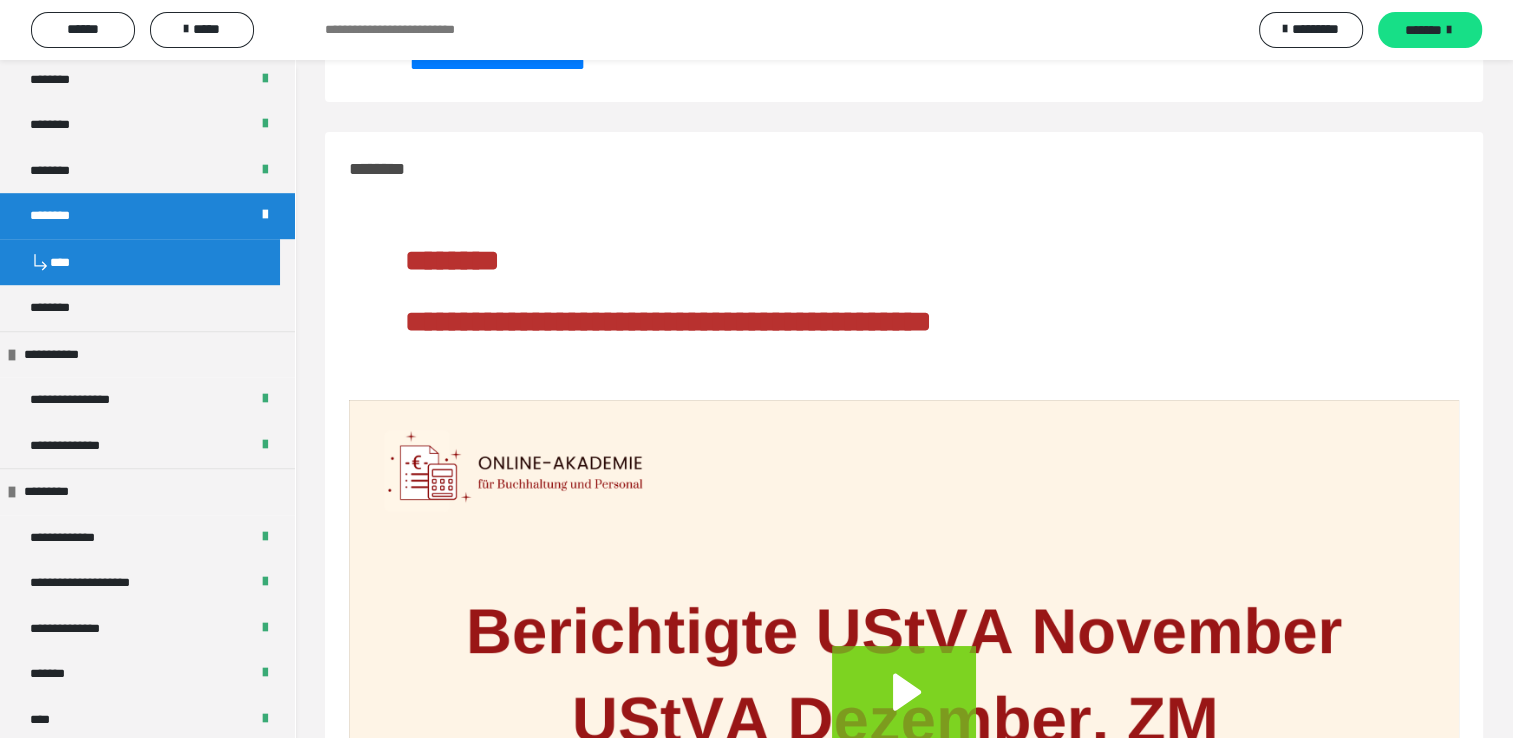 scroll, scrollTop: 636, scrollLeft: 0, axis: vertical 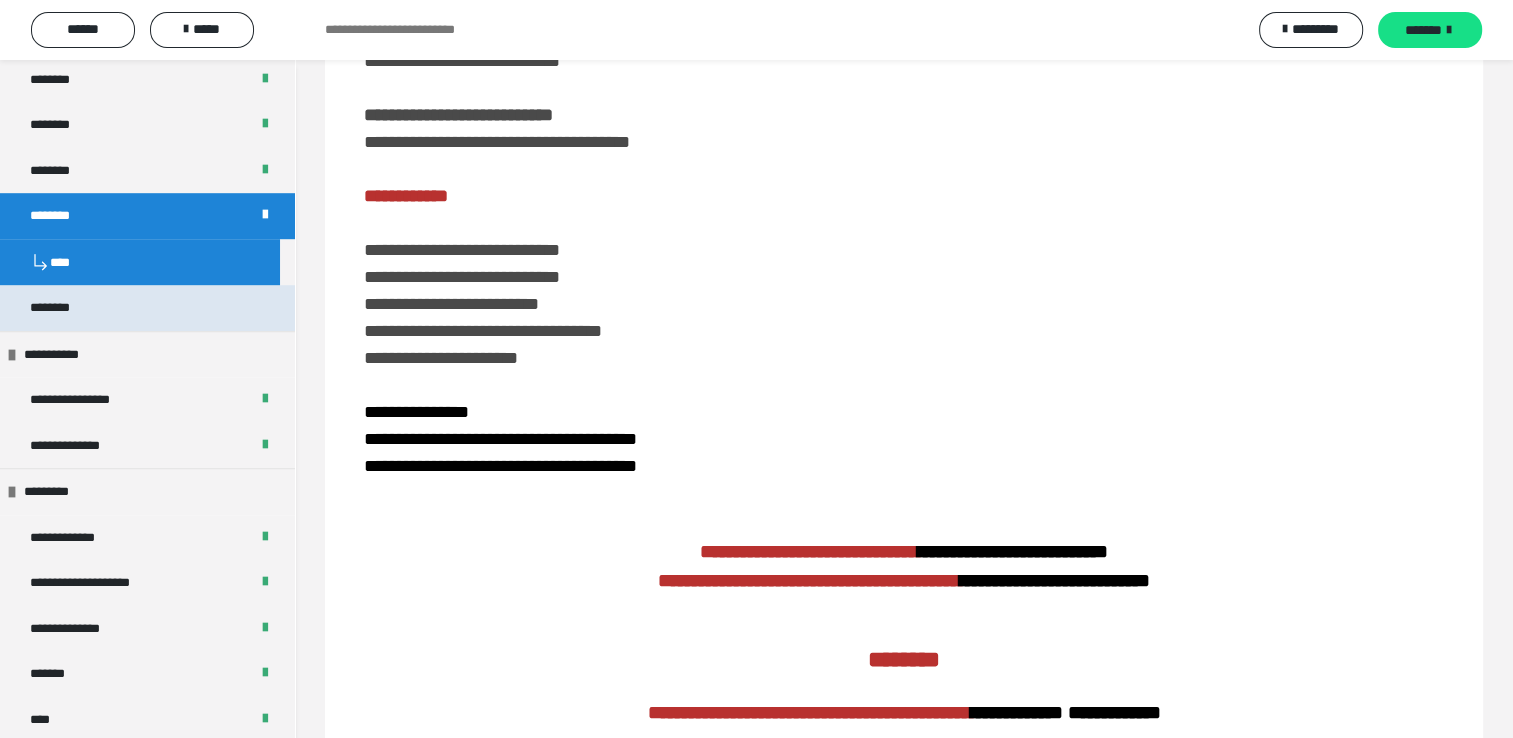 click on "********" at bounding box center (147, 308) 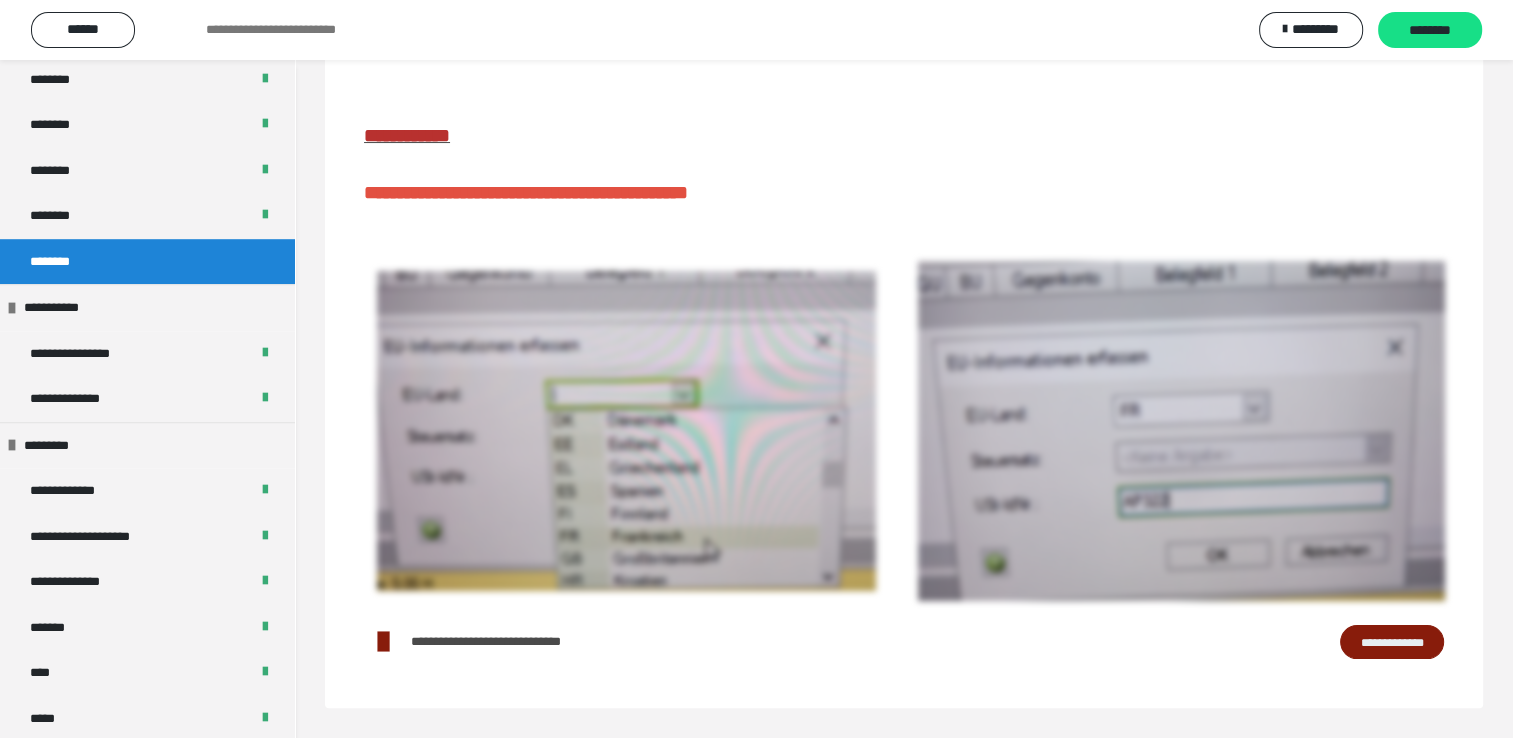 scroll, scrollTop: 297, scrollLeft: 0, axis: vertical 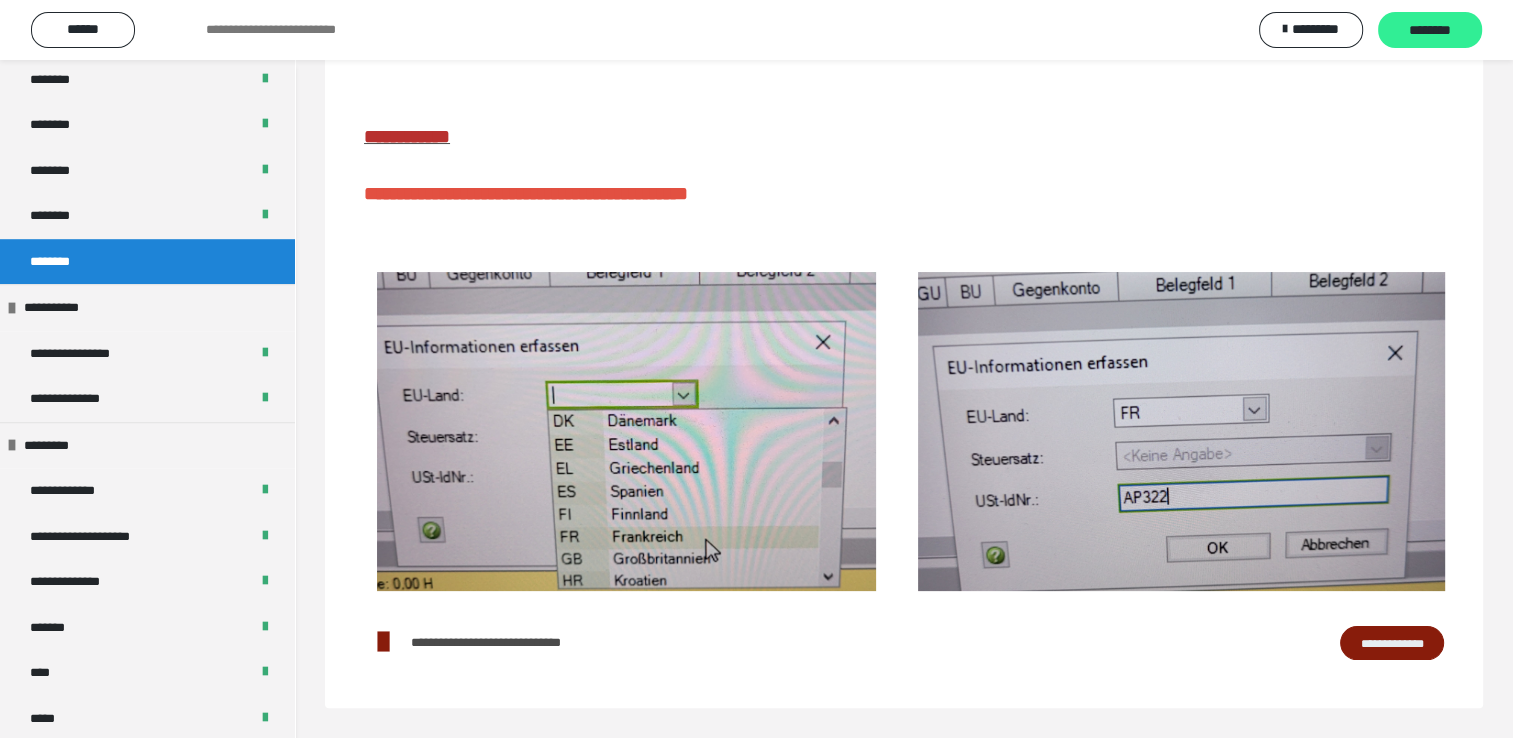 click on "********" at bounding box center [1430, 31] 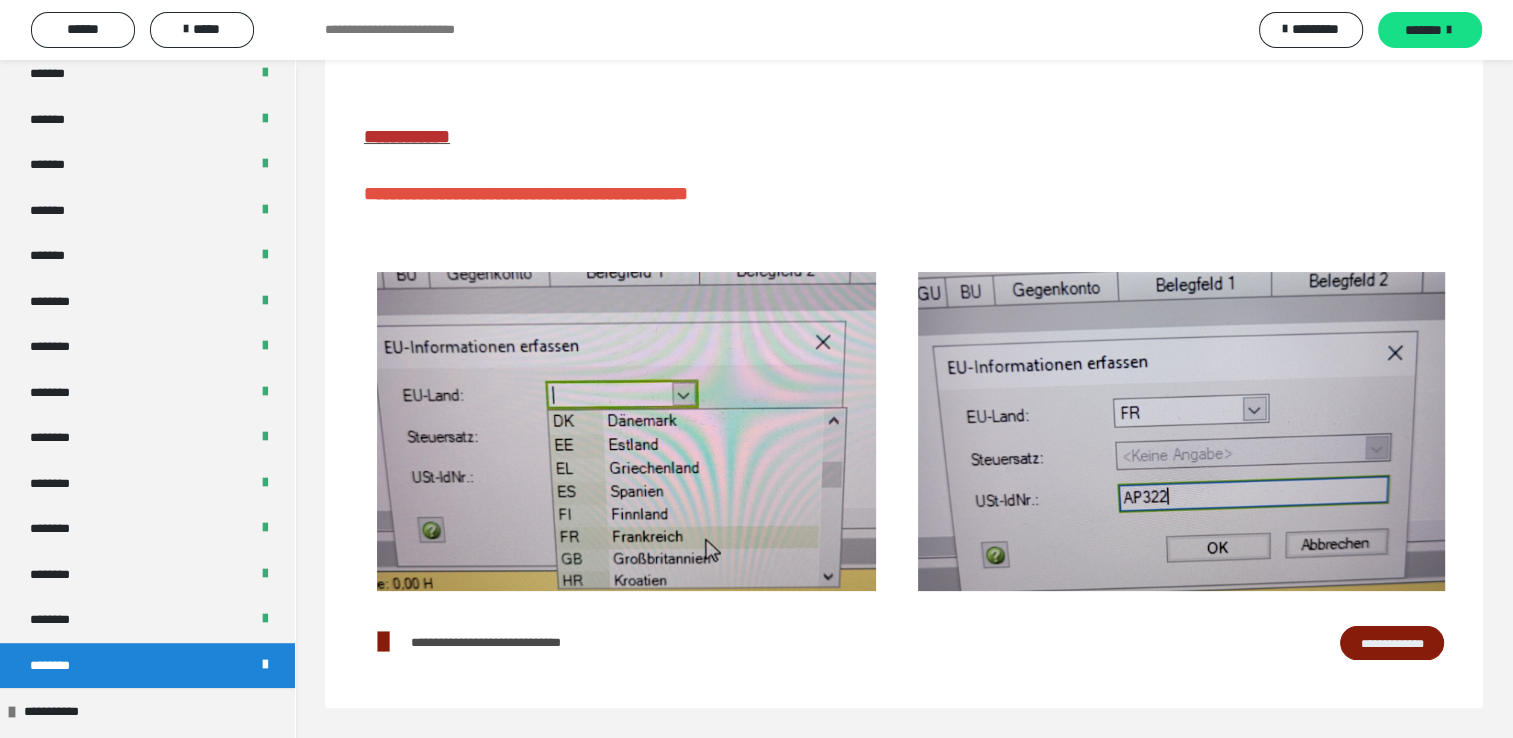 scroll, scrollTop: 900, scrollLeft: 0, axis: vertical 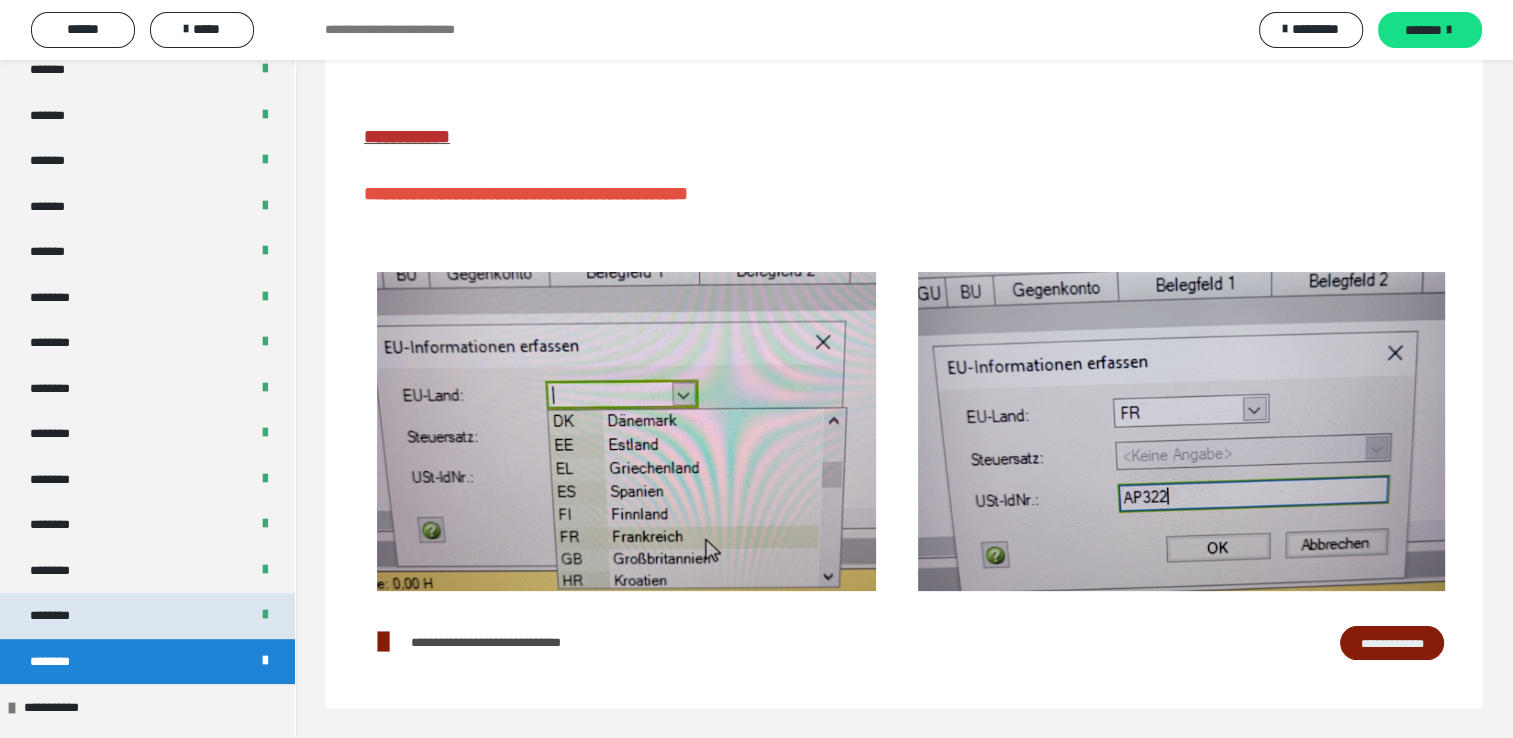 click on "********" at bounding box center [147, 616] 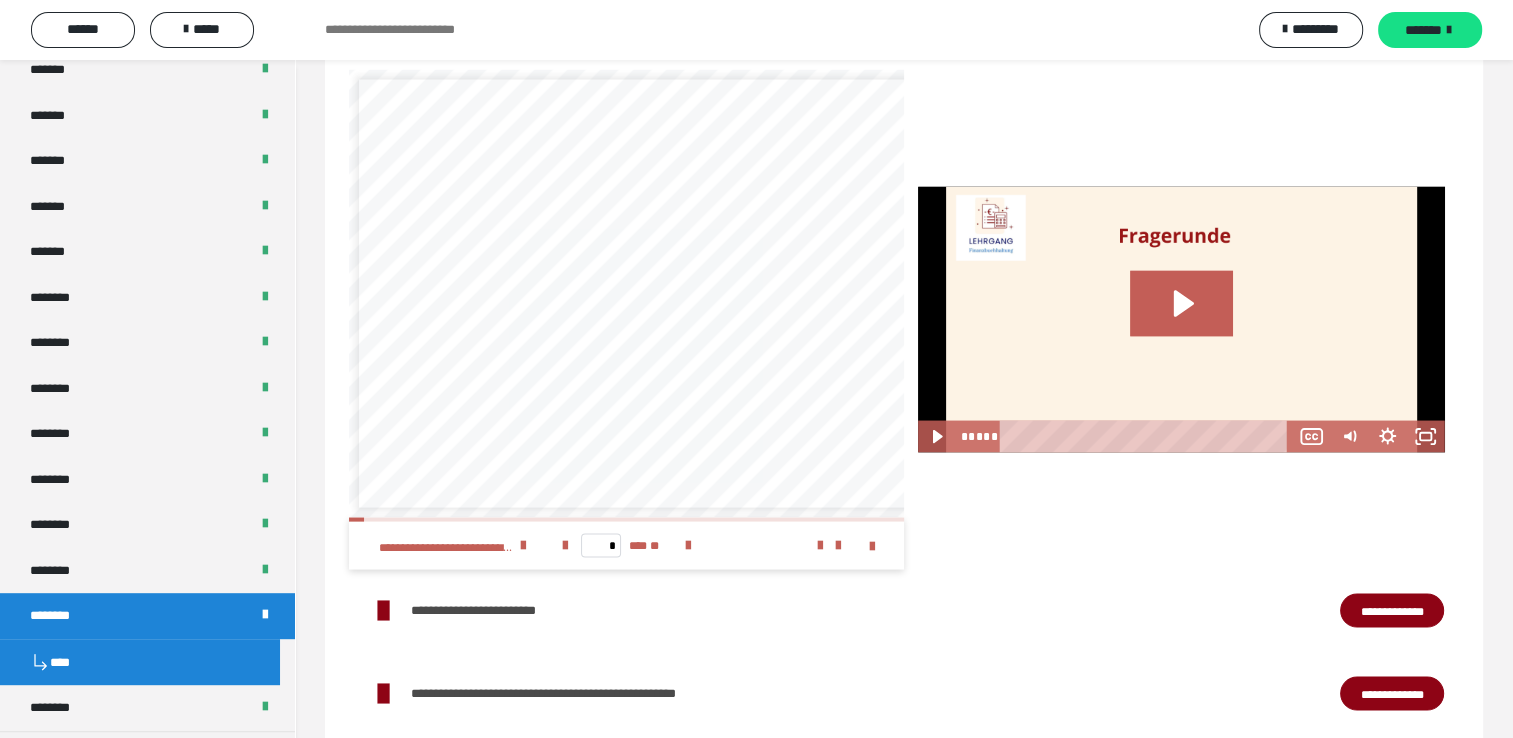 scroll, scrollTop: 3671, scrollLeft: 0, axis: vertical 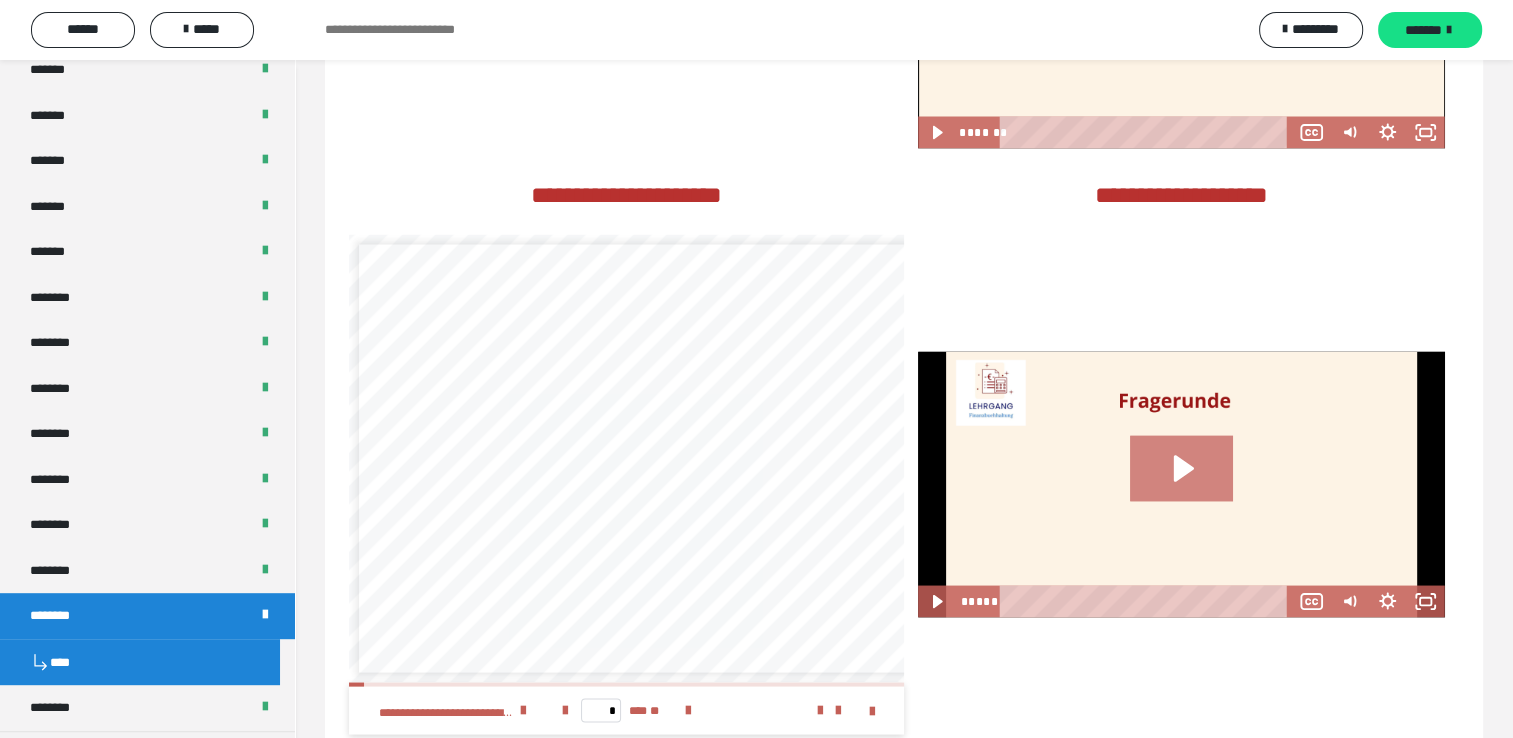 click 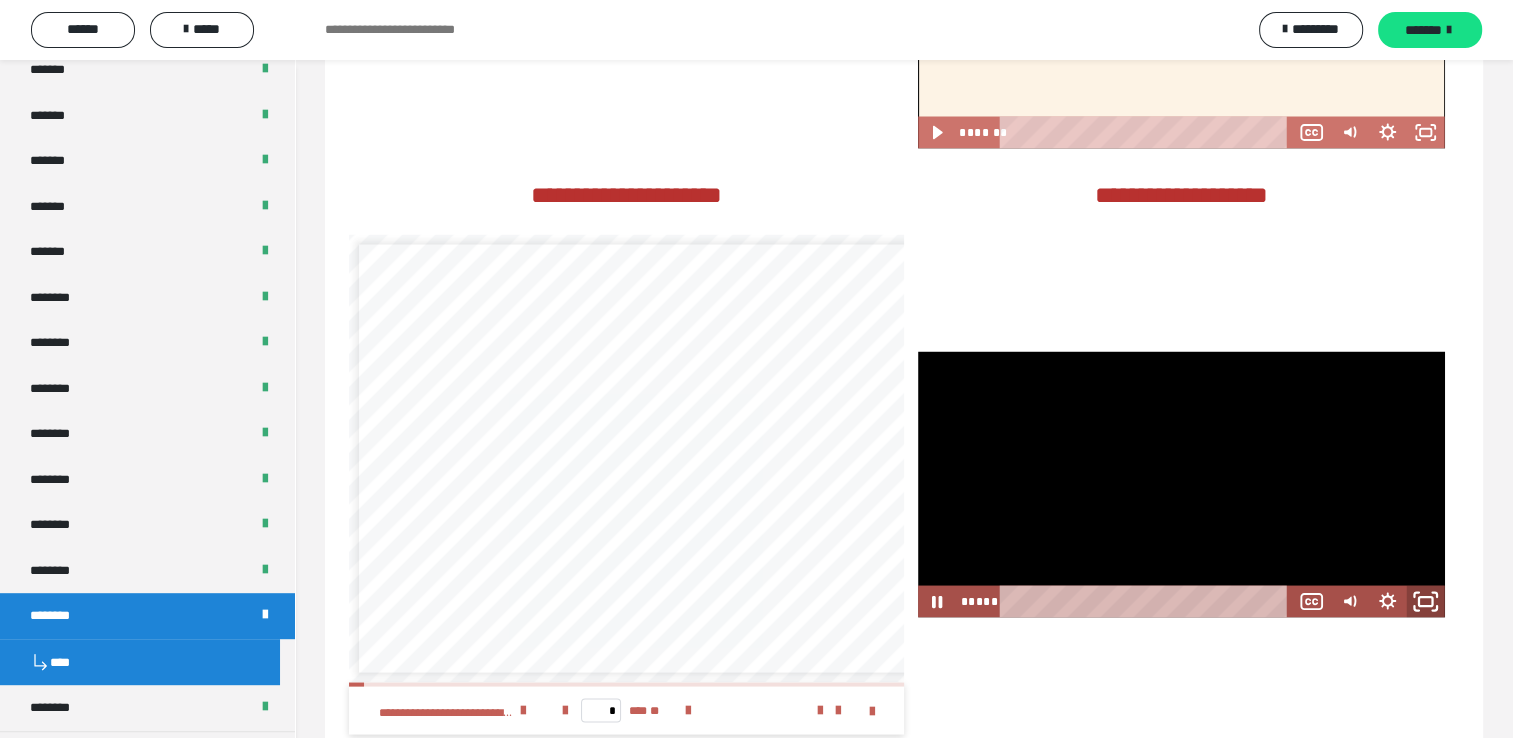 click 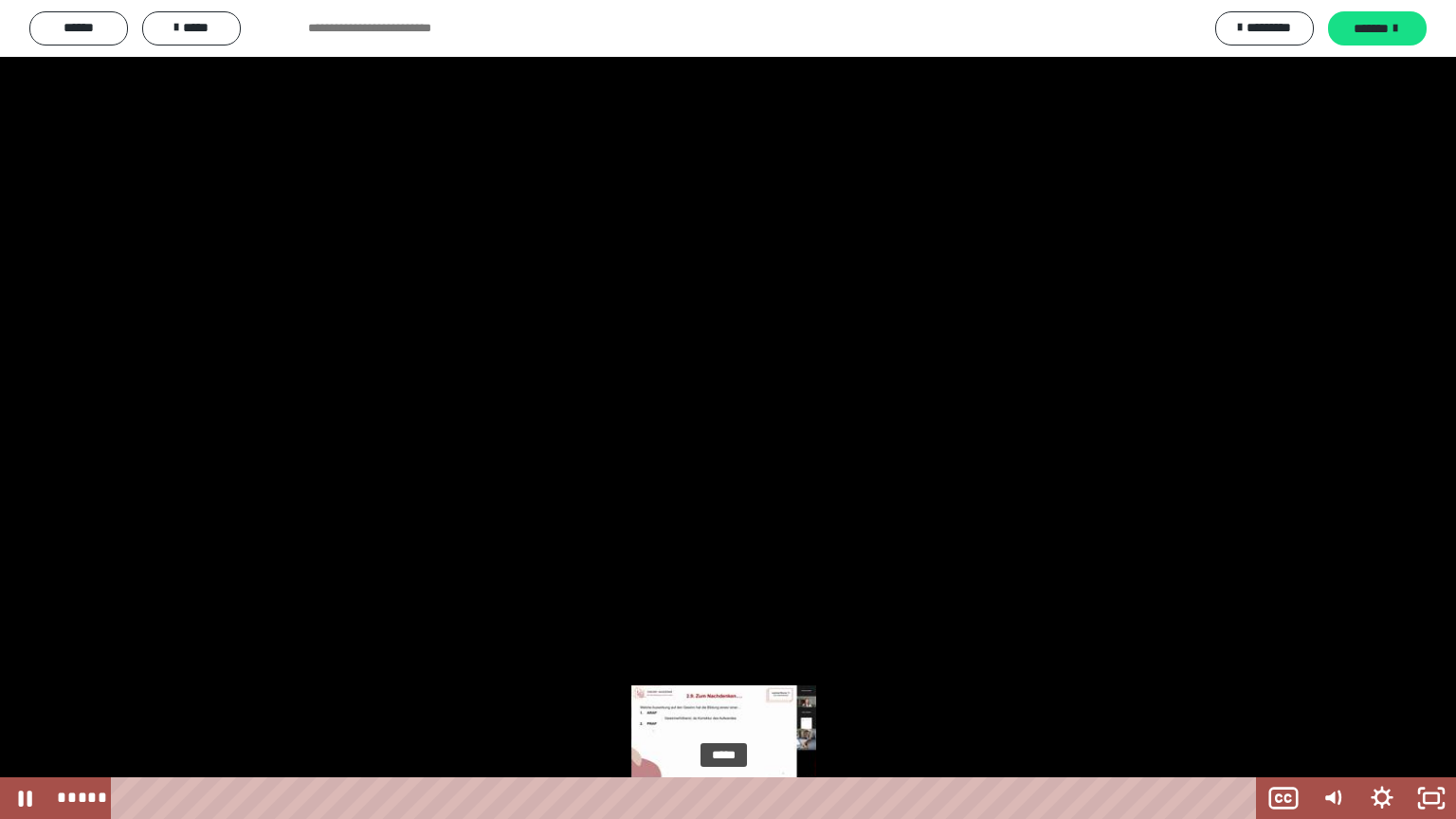 click on "*****" at bounding box center [687, 798] 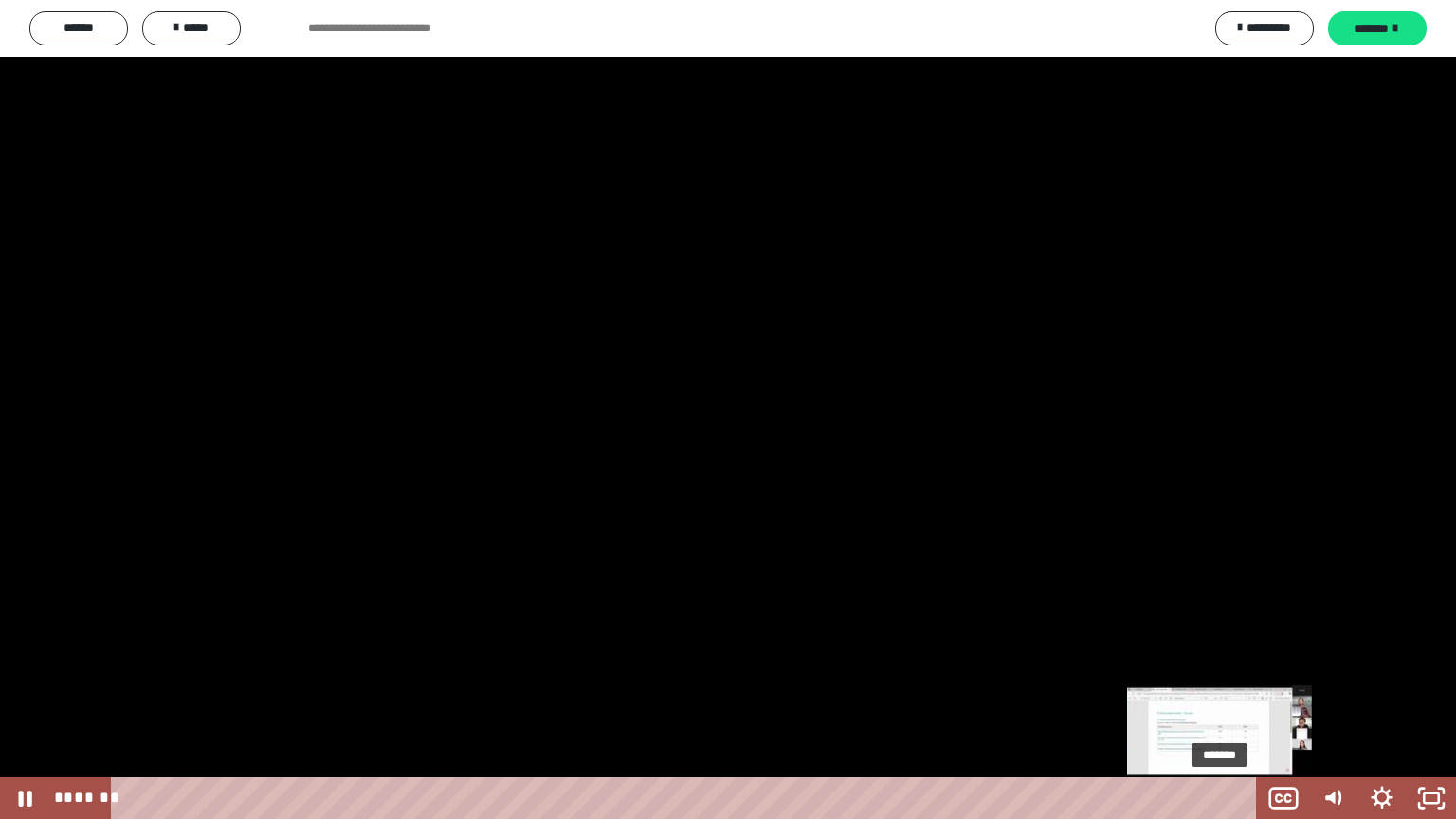 click on "*******" at bounding box center (687, 798) 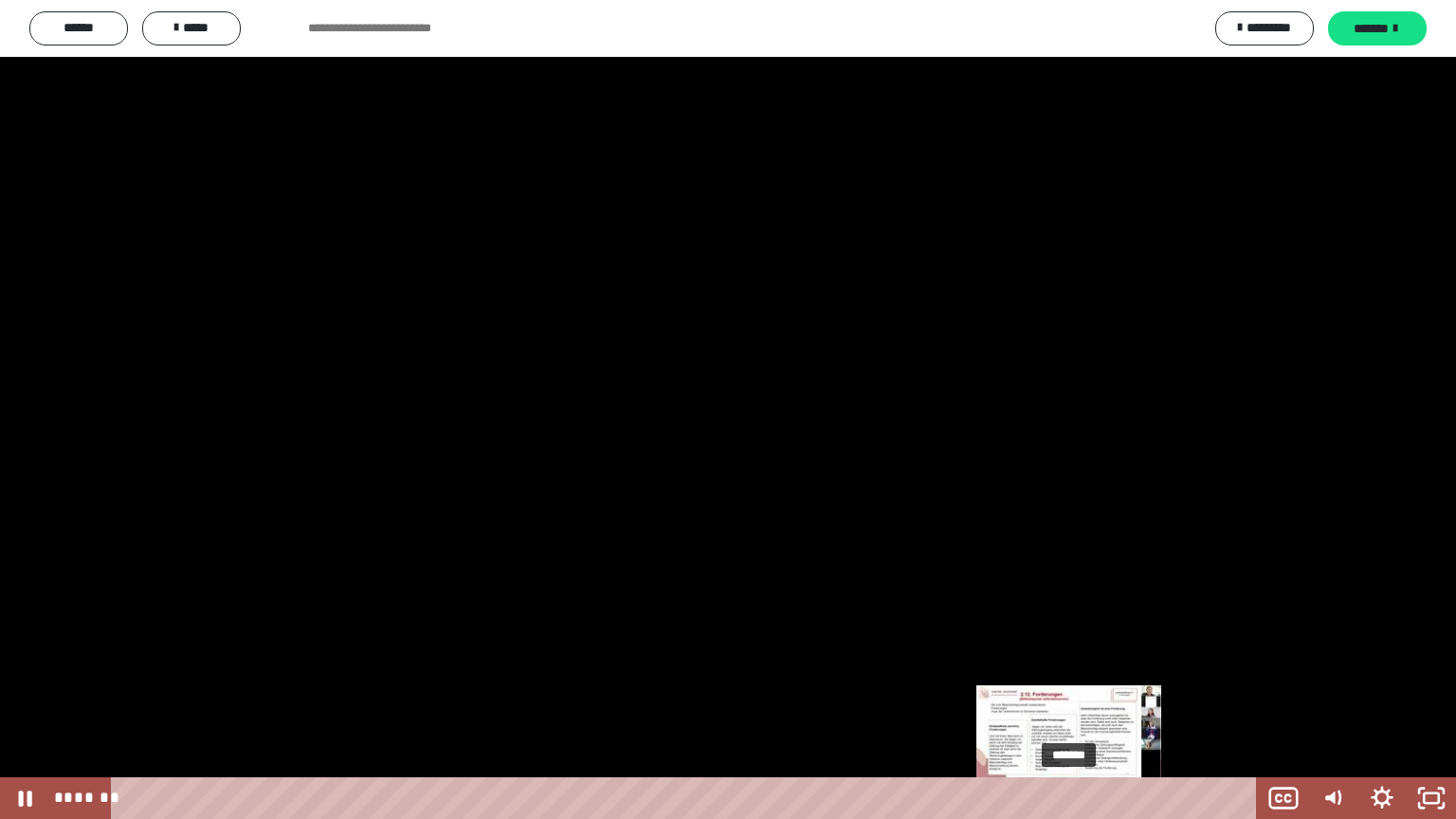 click on "*******" at bounding box center [687, 798] 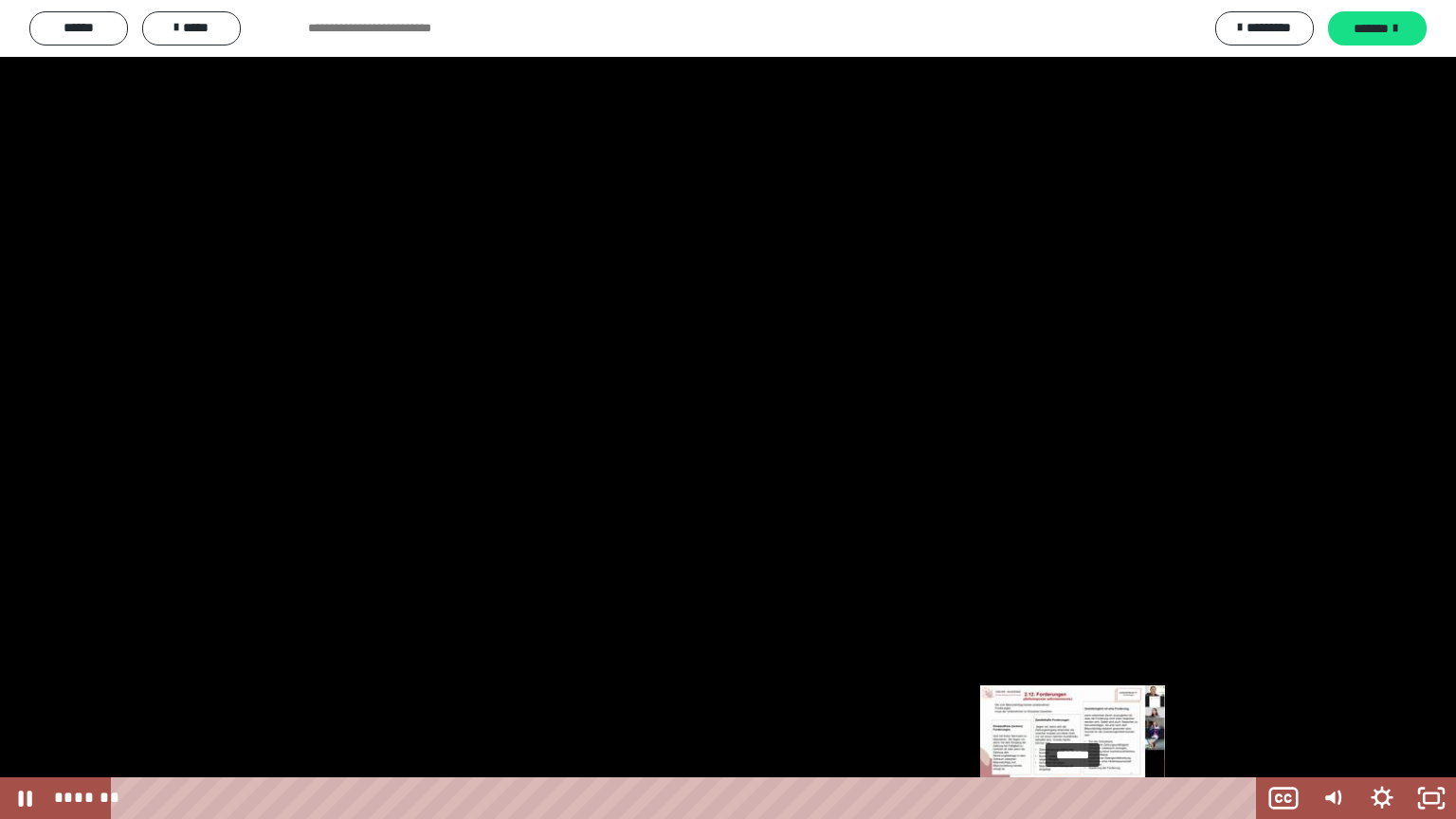 click at bounding box center [1072, 798] 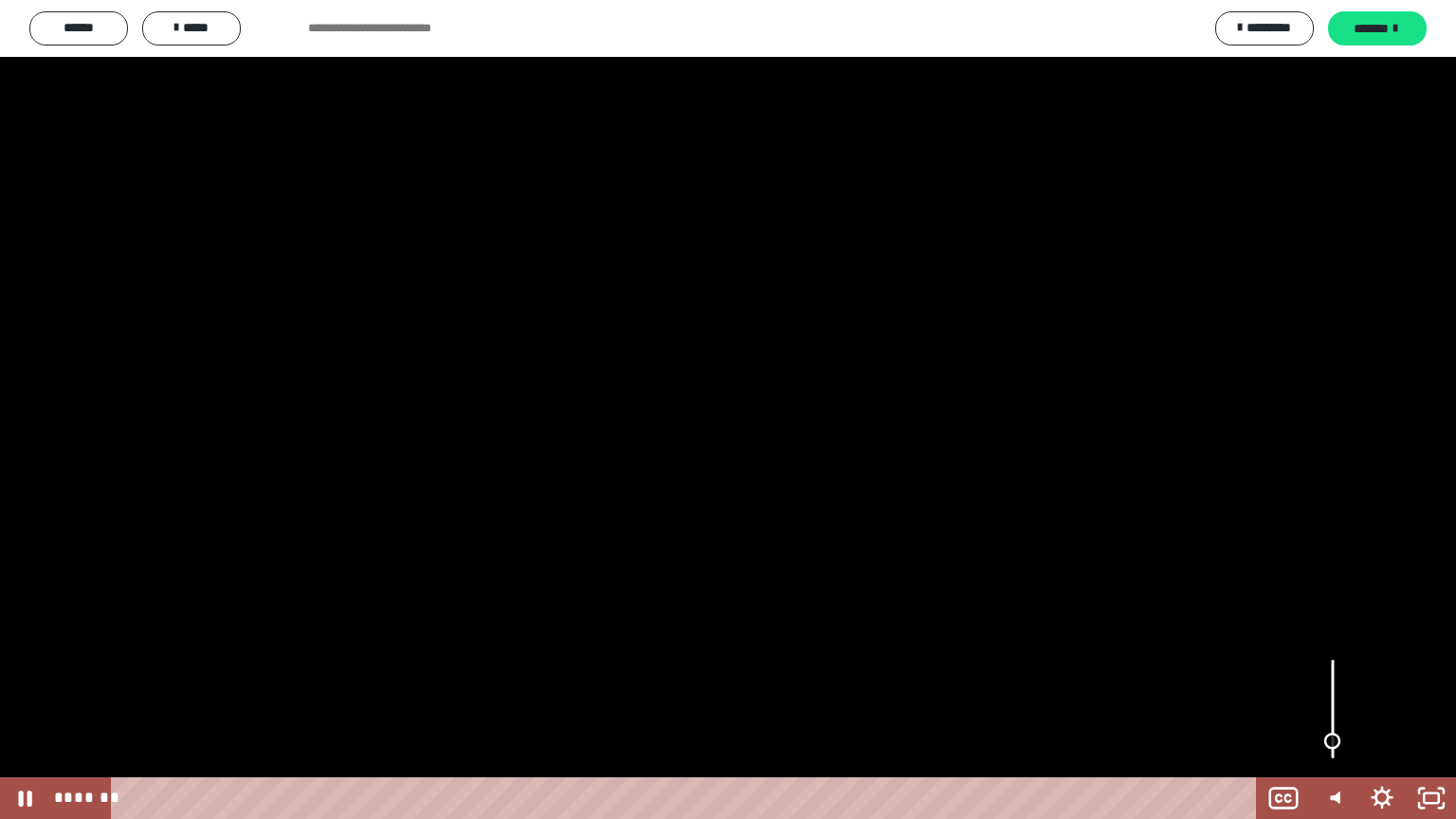 click at bounding box center [1333, 709] 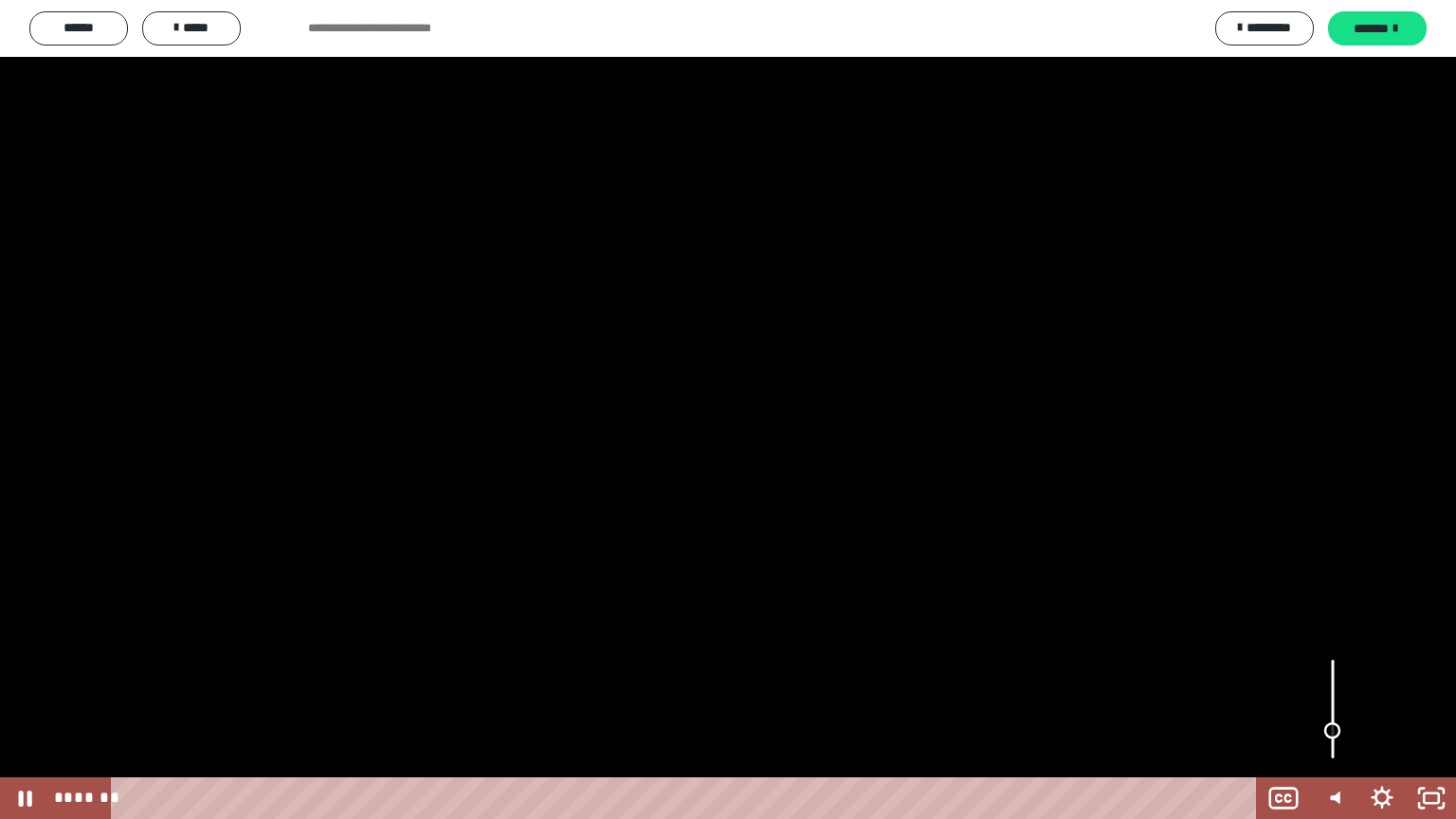 click at bounding box center (1332, 731) 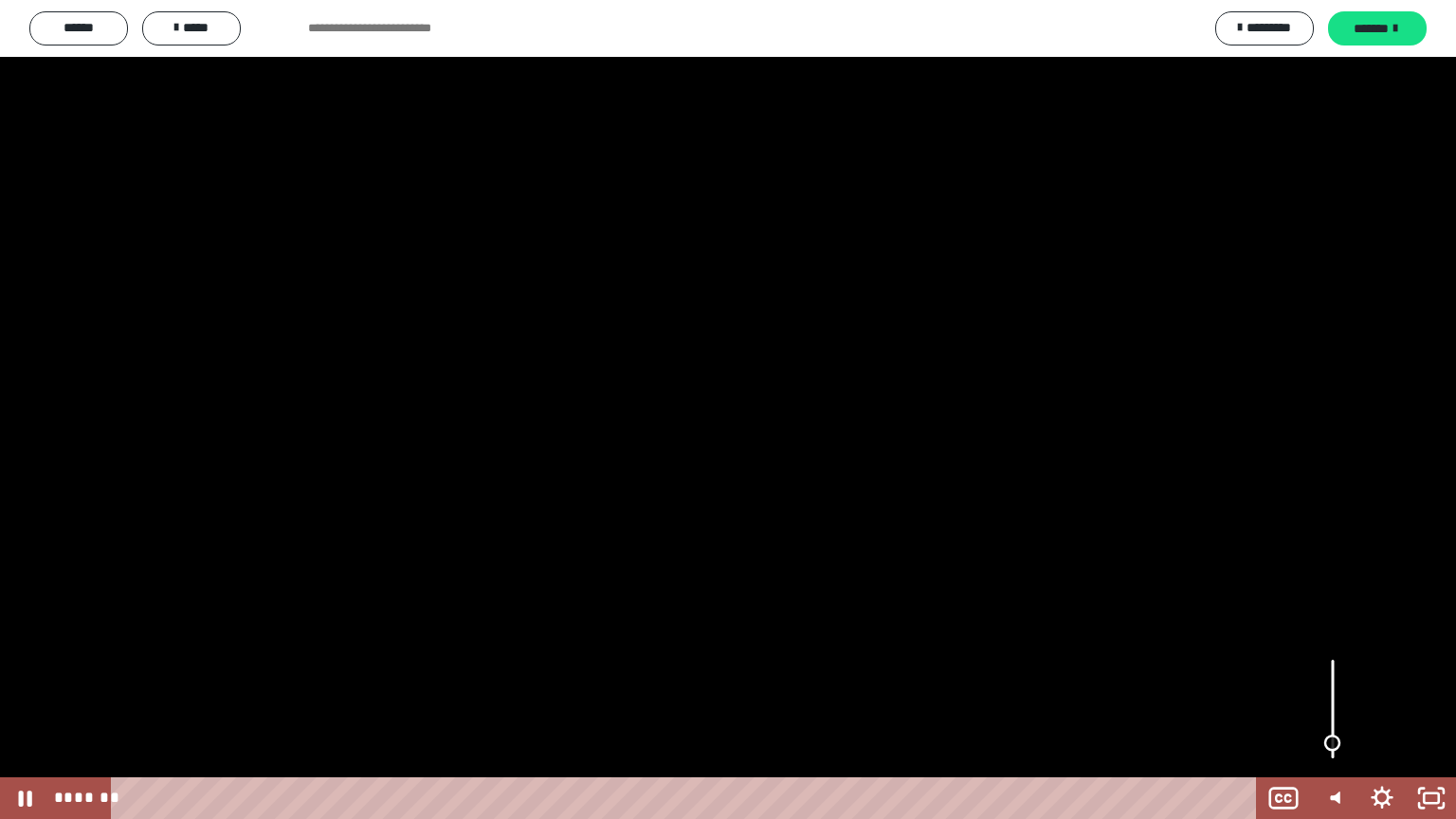 click at bounding box center [1332, 743] 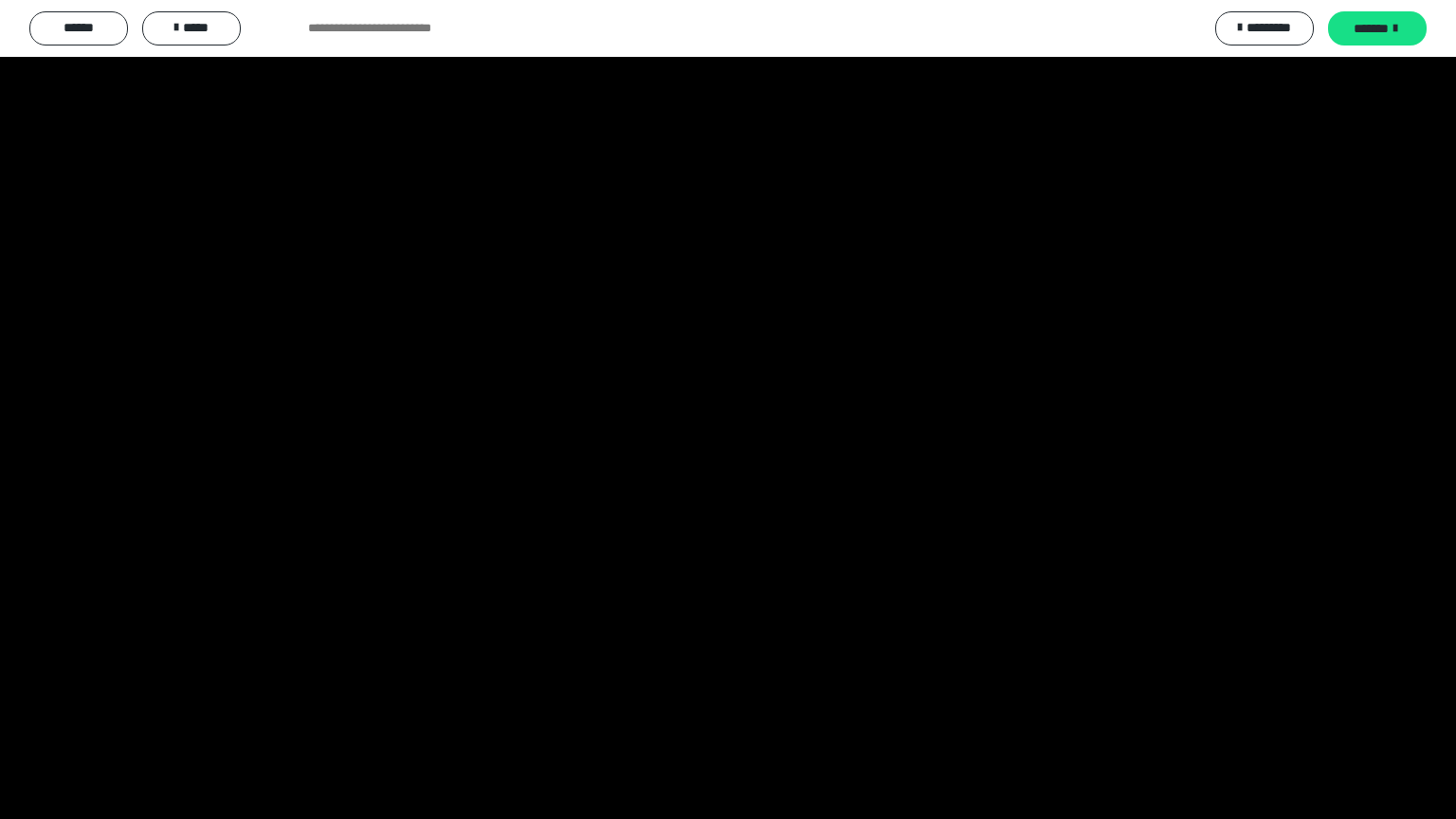 click at bounding box center [728, 410] 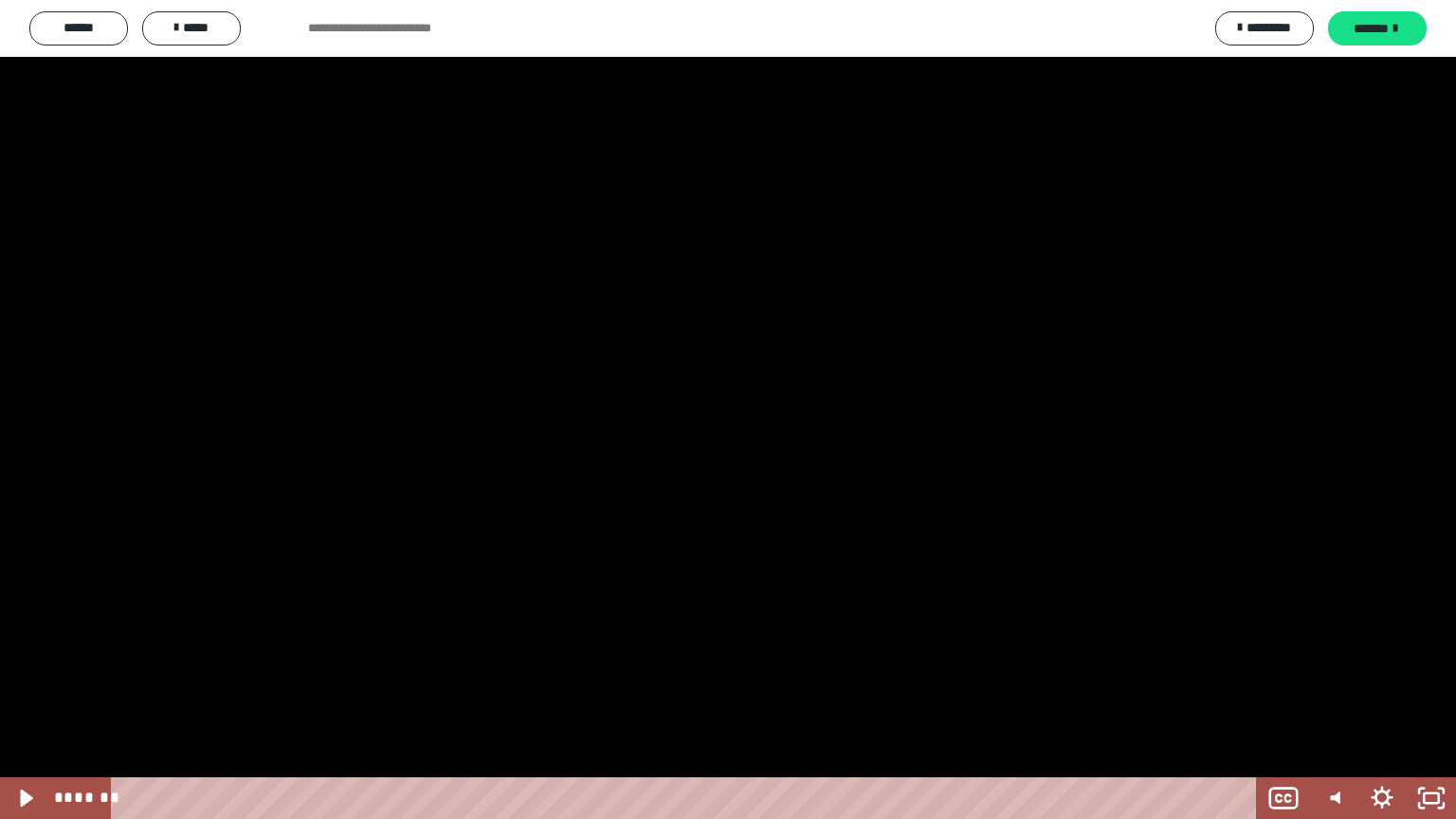 click at bounding box center [728, 410] 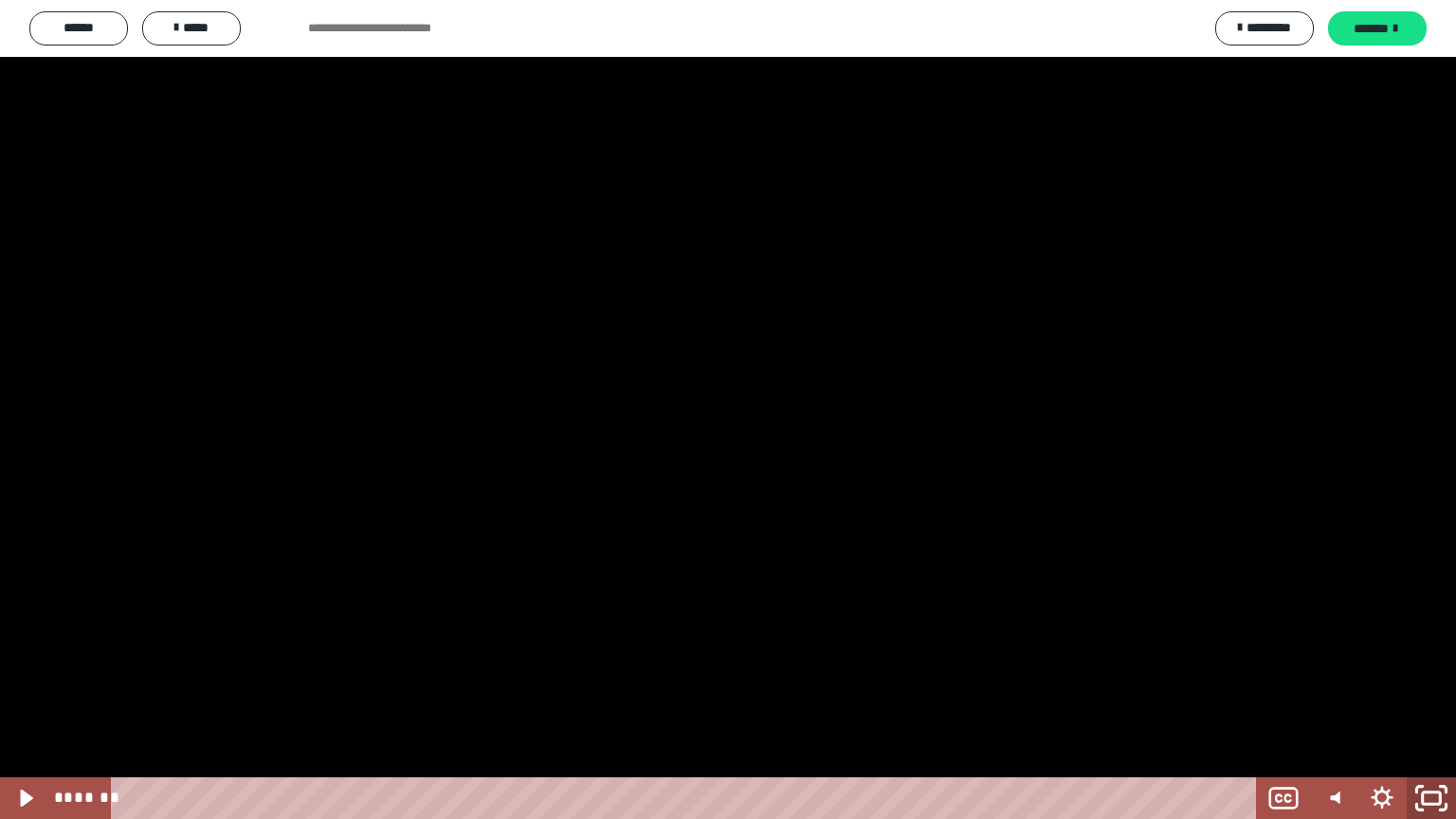 click 